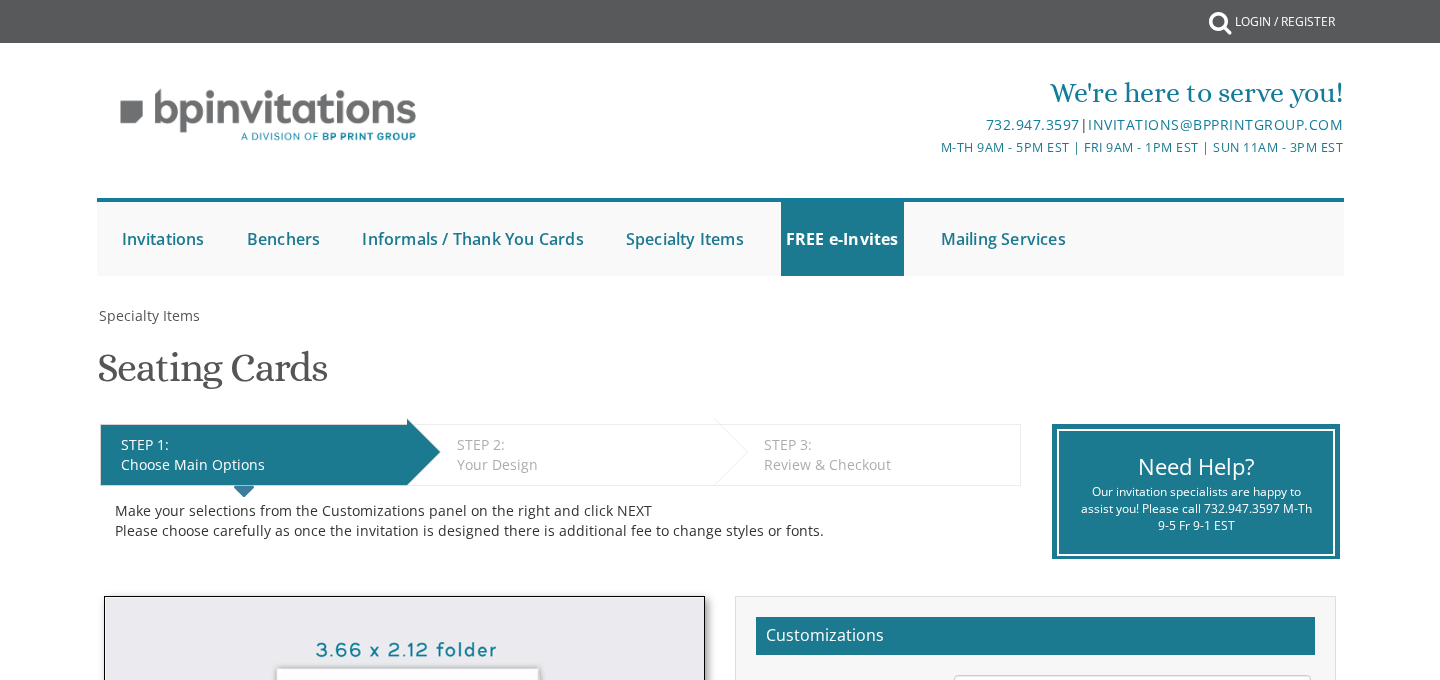 scroll, scrollTop: 519, scrollLeft: 0, axis: vertical 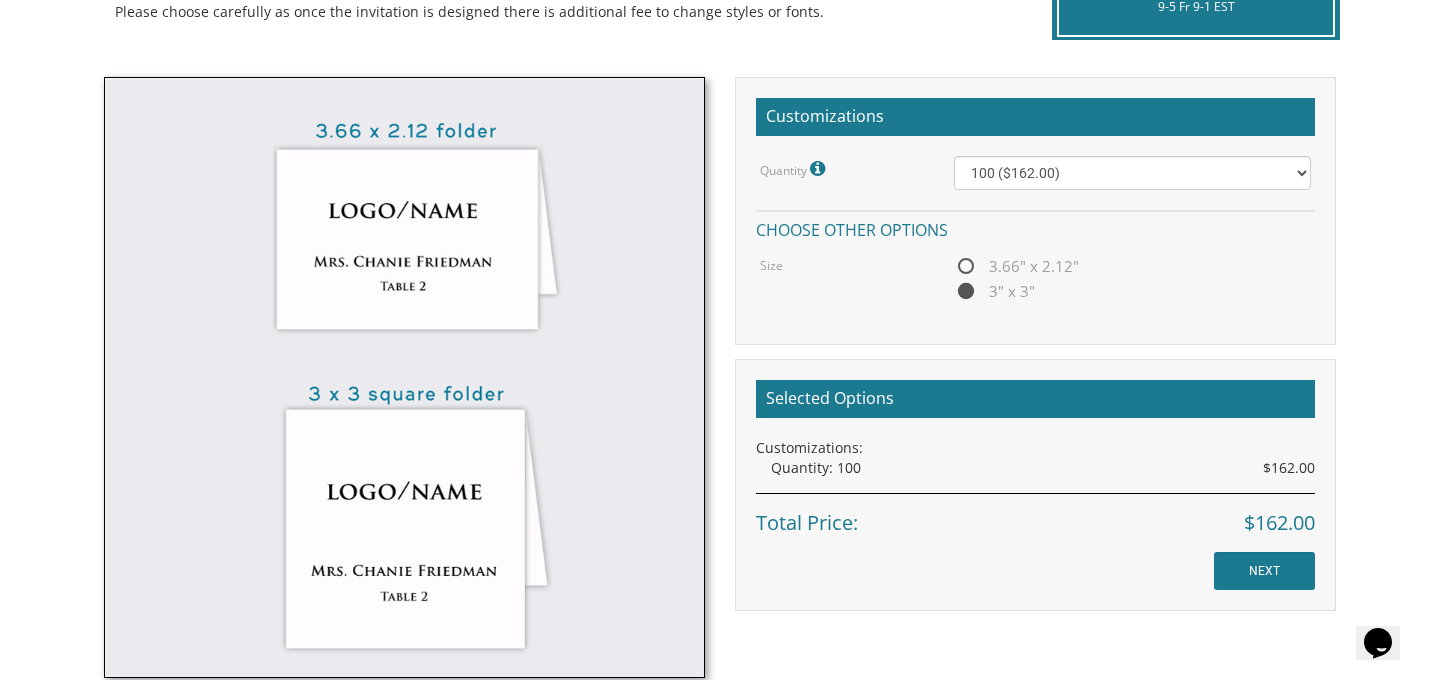 click on "My Cart
{{shoppingcart.totalQuantityDisplay}}
Total:
{{shoppingcart.subtotal}}
{{shoppingcart.total}}
{{shoppingcartitem.description}}
Qty. {{shoppingcartitem.quantity}}
{{productoption.name}}" at bounding box center (720, 427) 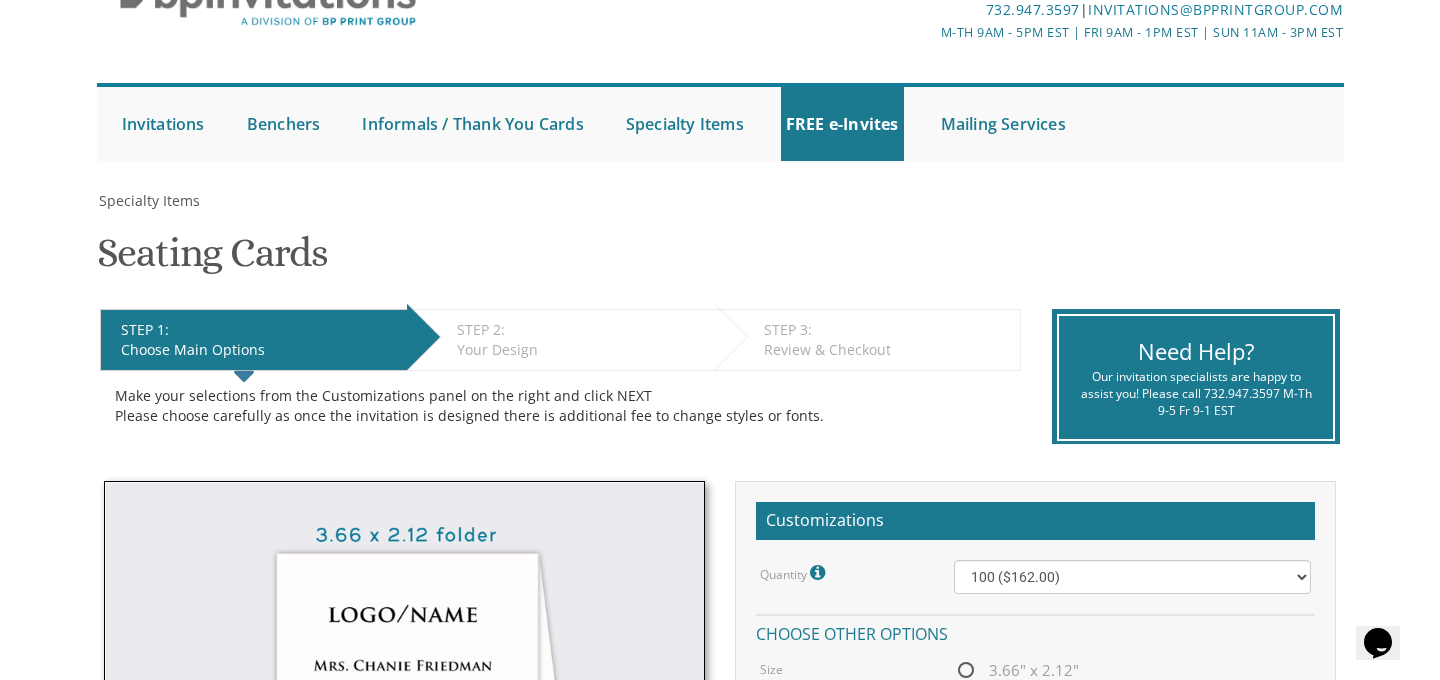 scroll, scrollTop: 0, scrollLeft: 0, axis: both 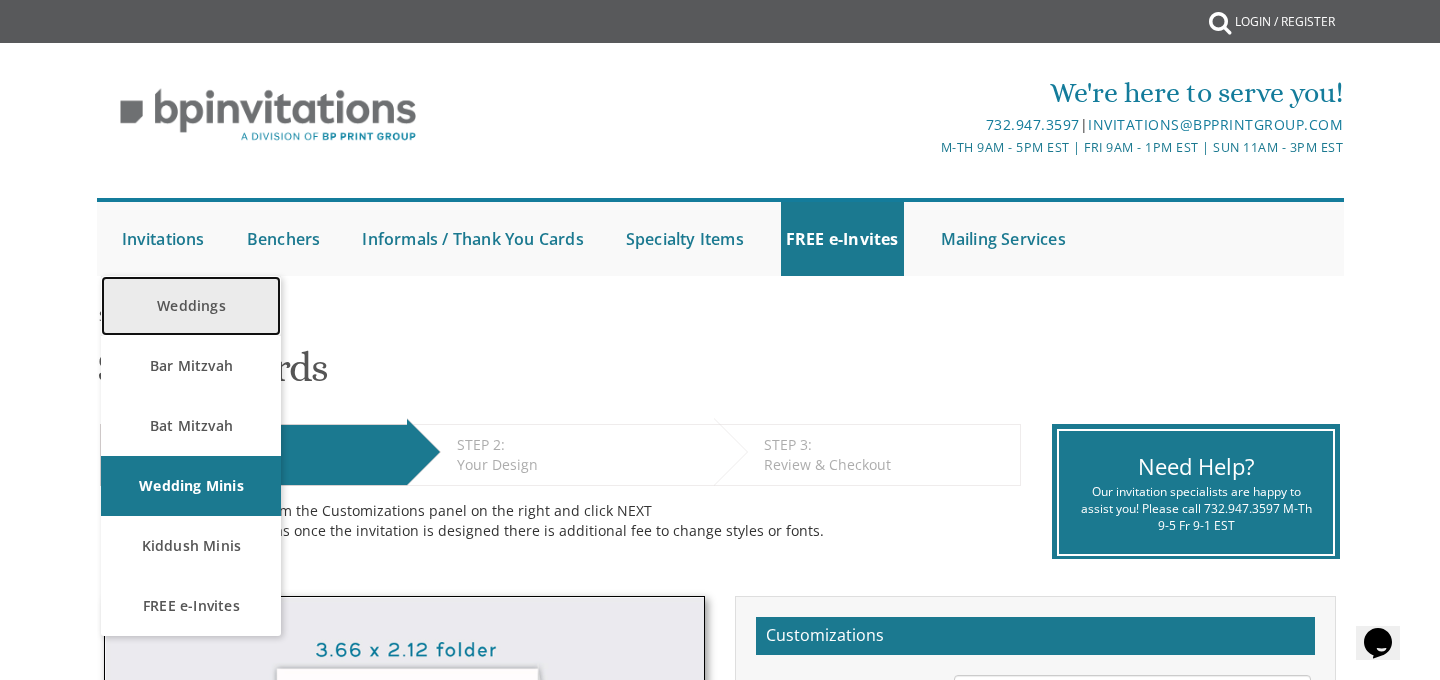 click on "Weddings" at bounding box center [191, 306] 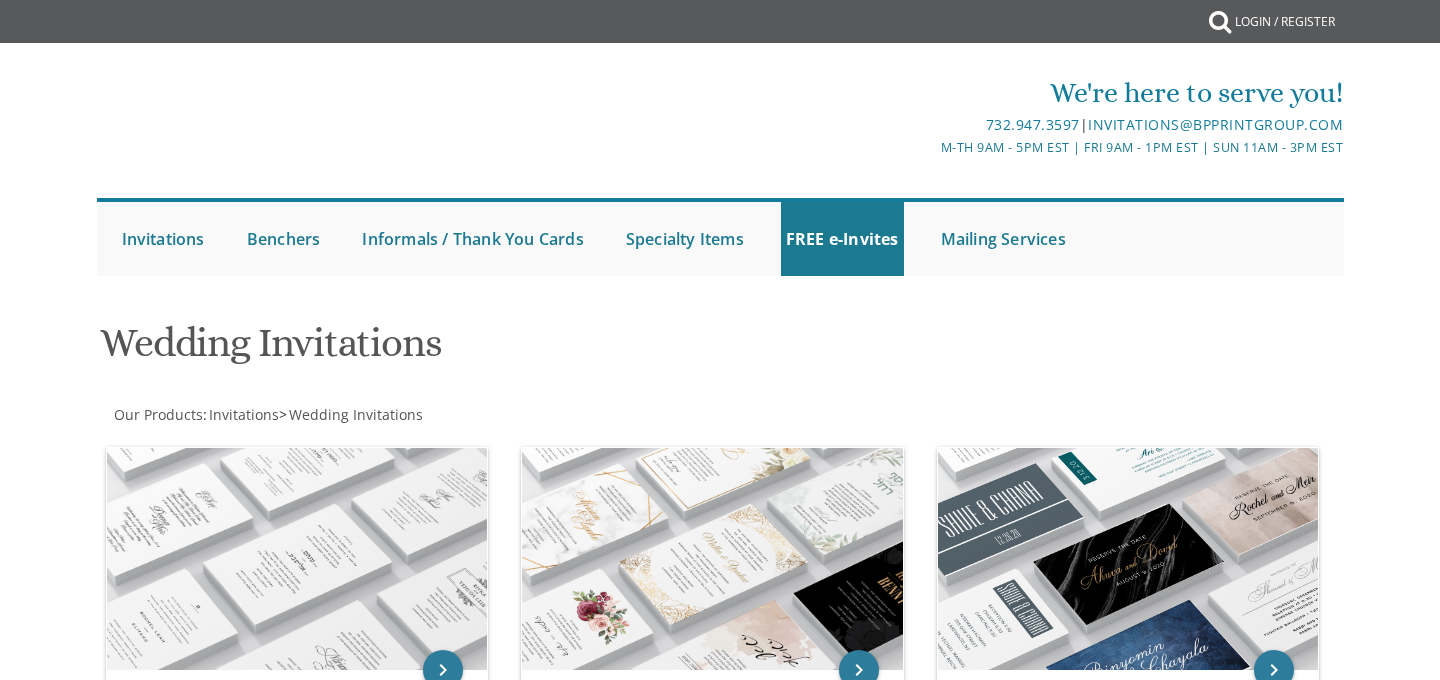 scroll, scrollTop: 0, scrollLeft: 0, axis: both 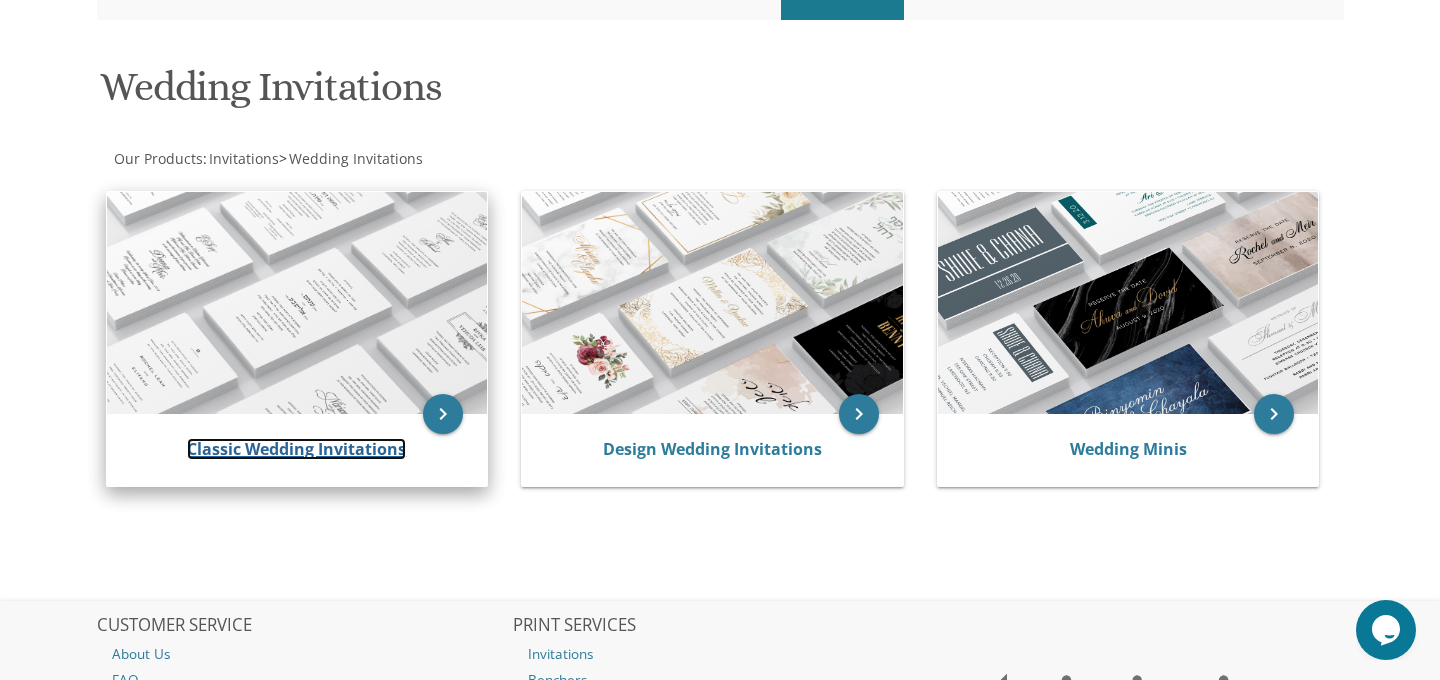 click on "Classic Wedding Invitations" at bounding box center (296, 449) 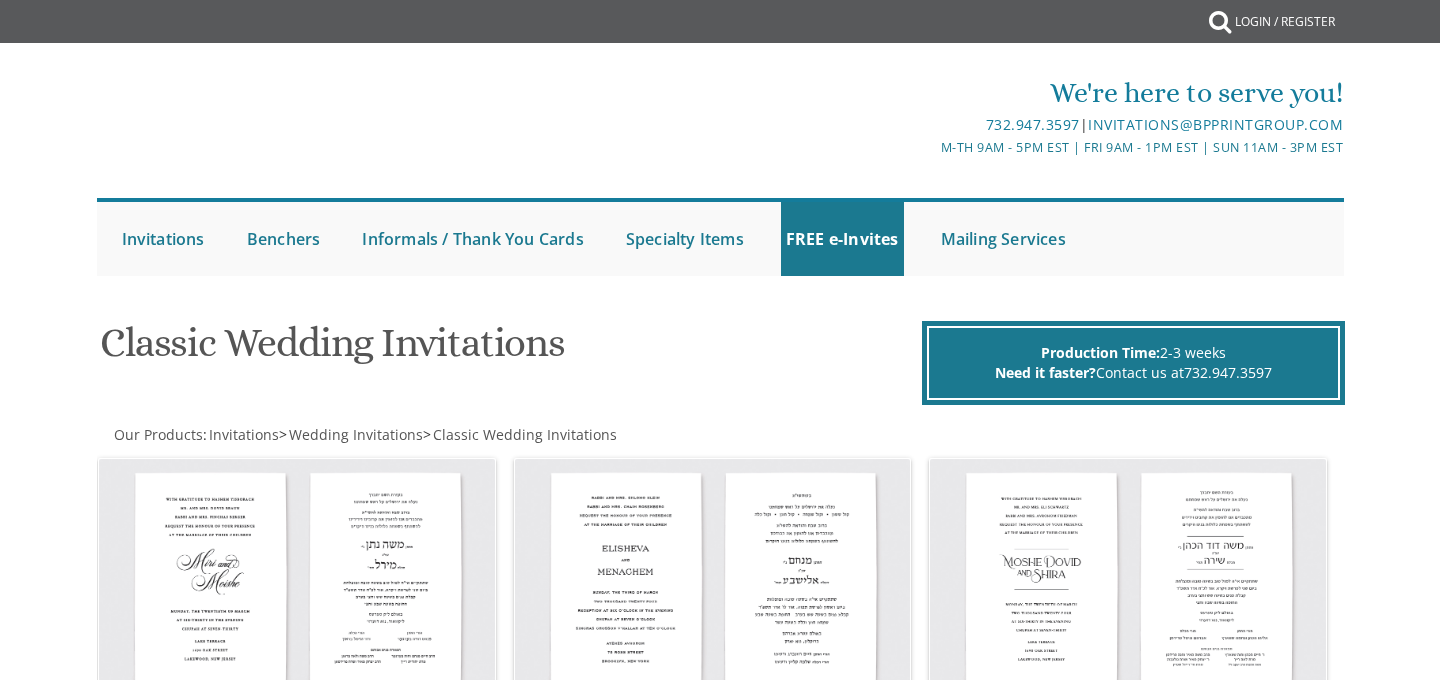 scroll, scrollTop: 0, scrollLeft: 0, axis: both 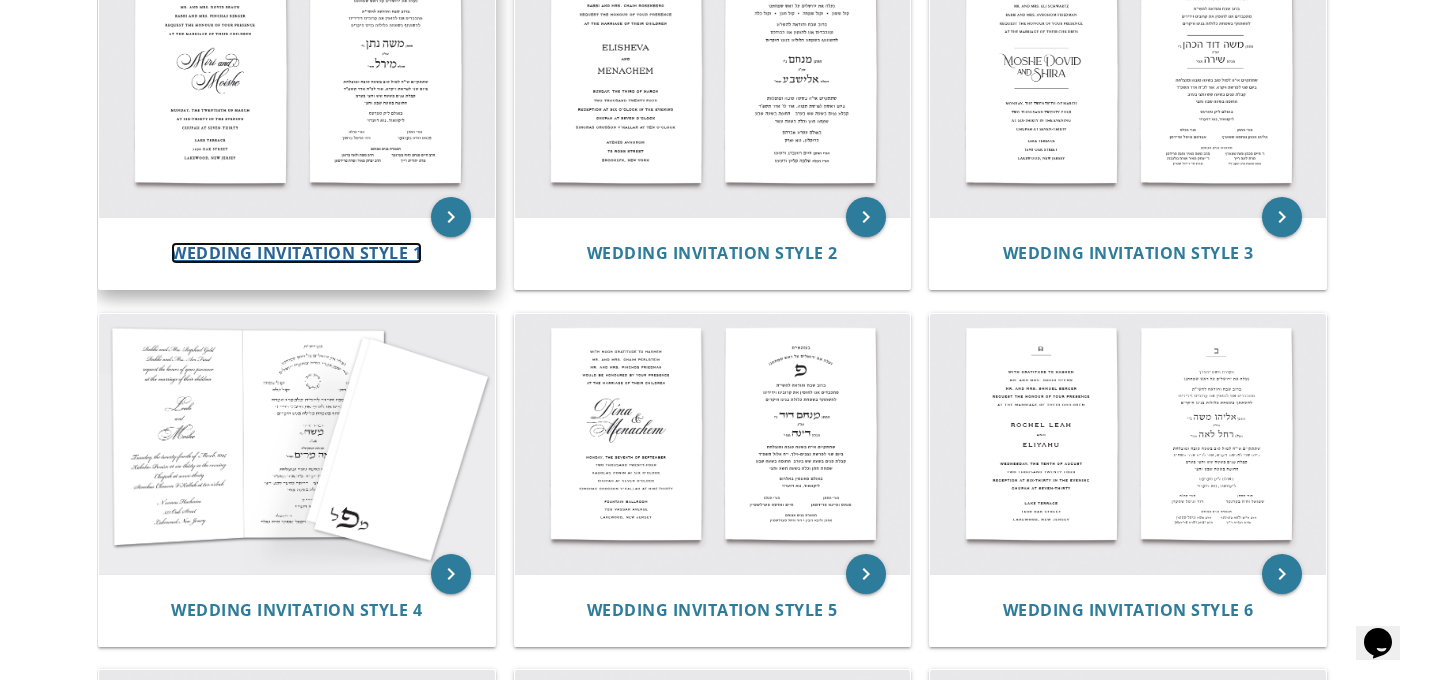click on "Wedding Invitation Style 1" at bounding box center (296, 253) 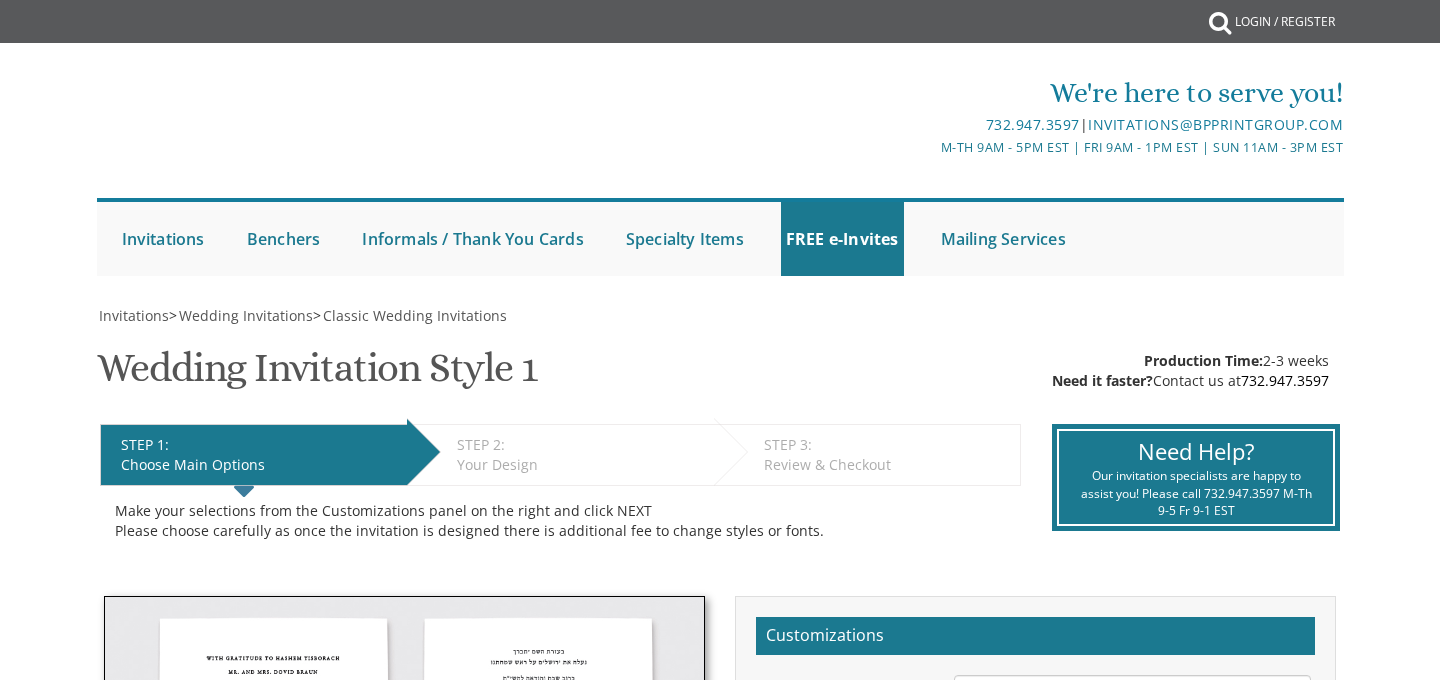 scroll, scrollTop: 0, scrollLeft: 0, axis: both 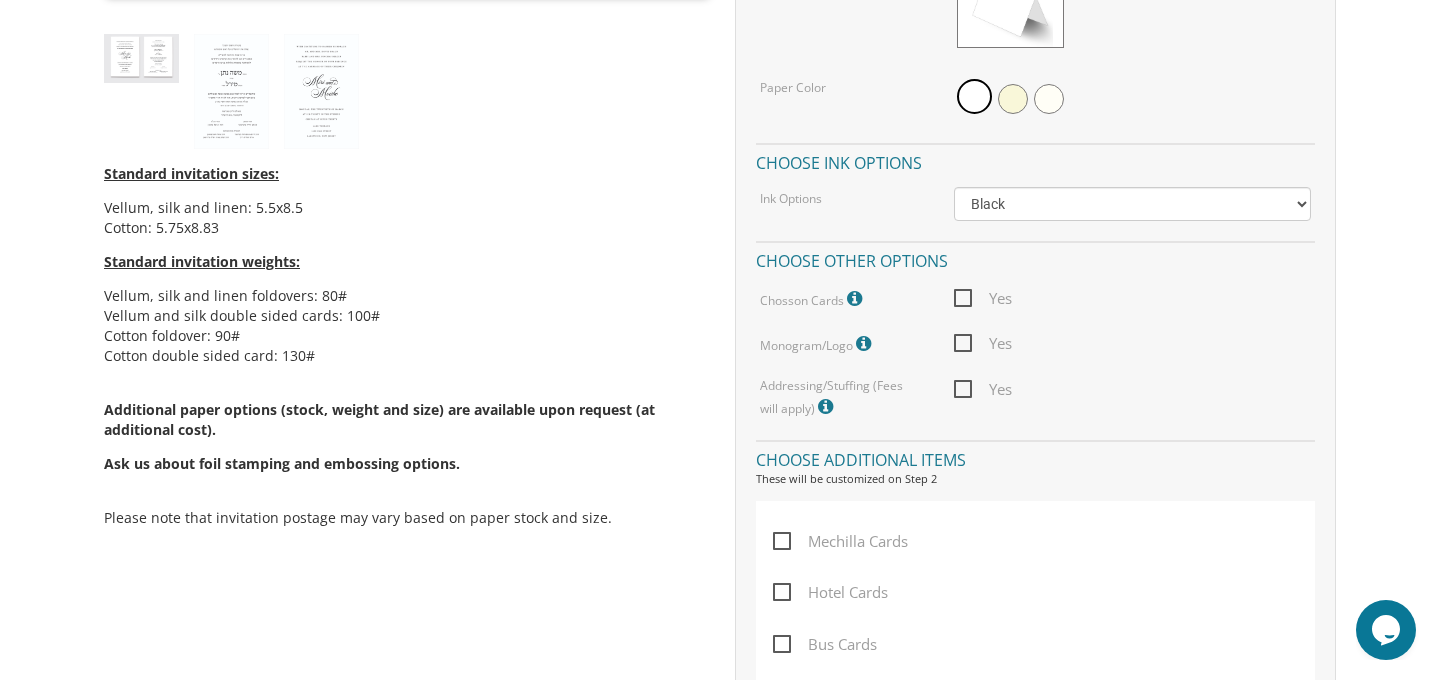 click at bounding box center (857, 299) 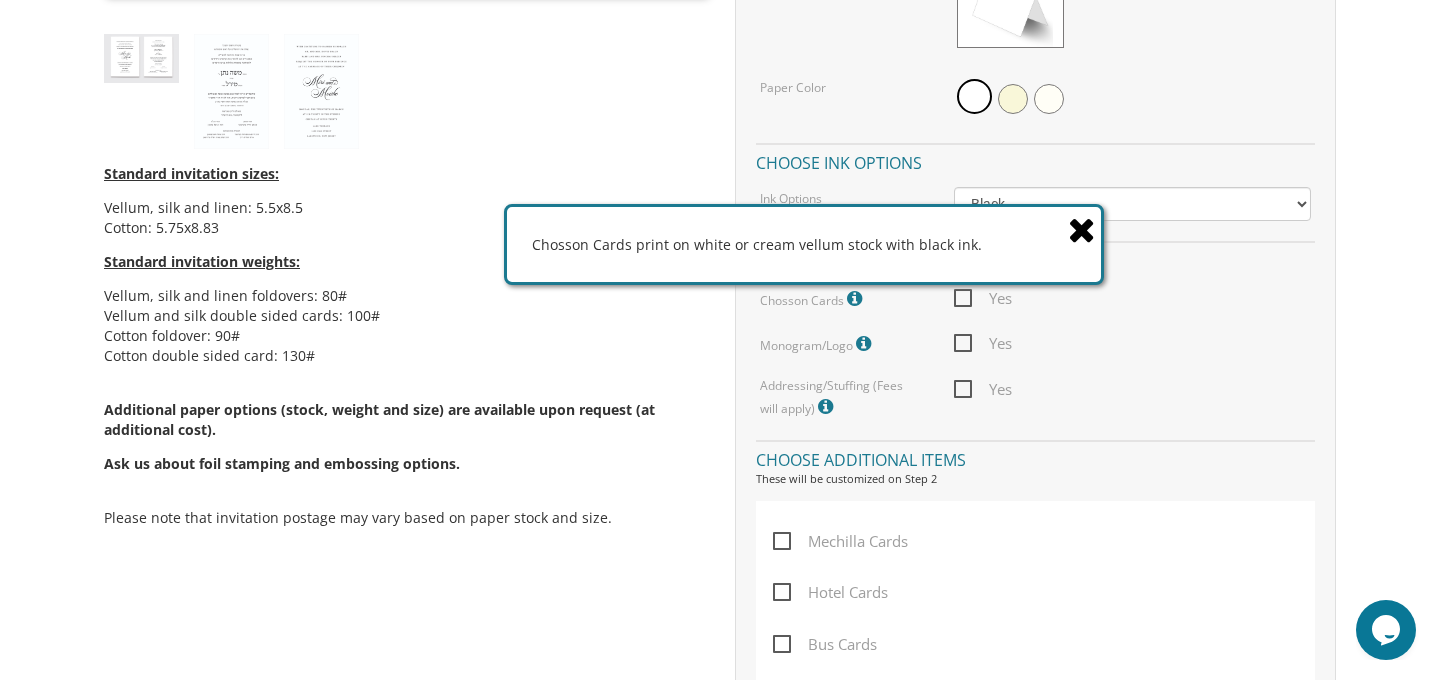 click at bounding box center [1084, 228] 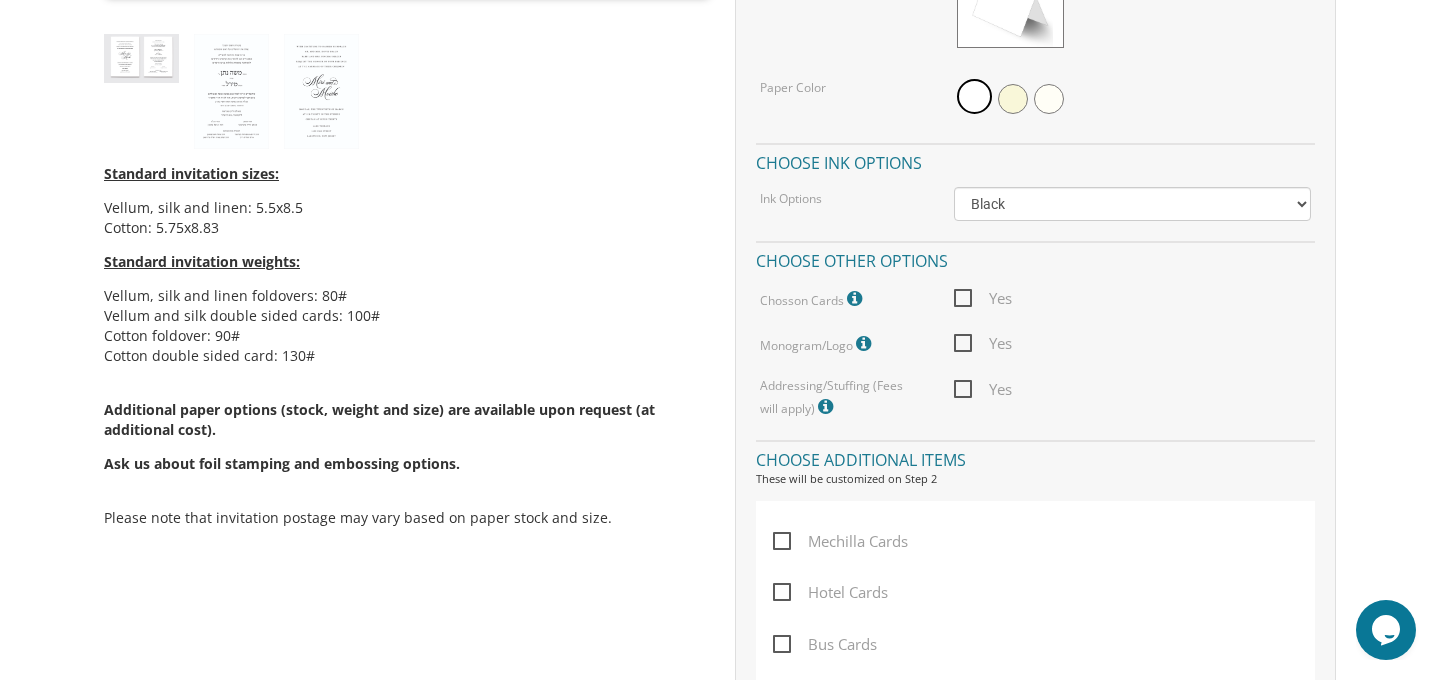 click at bounding box center (866, 344) 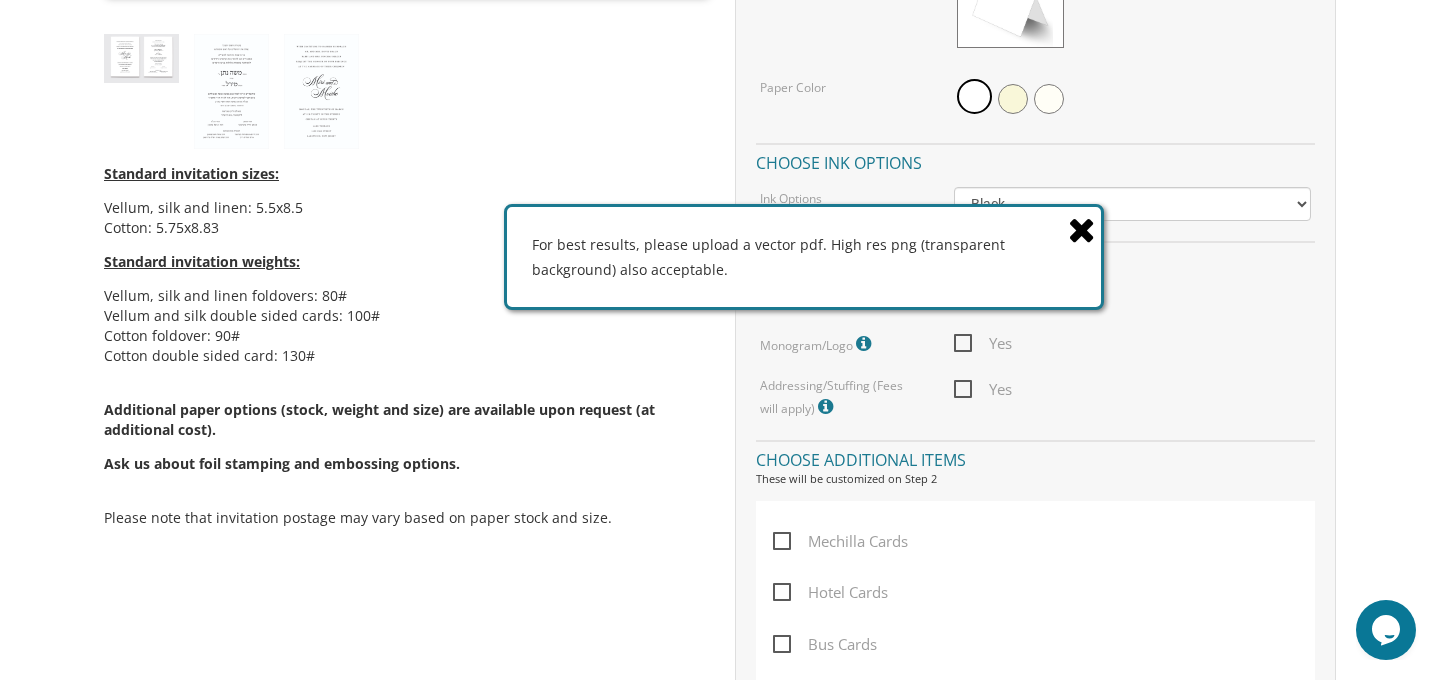 click at bounding box center [1082, 229] 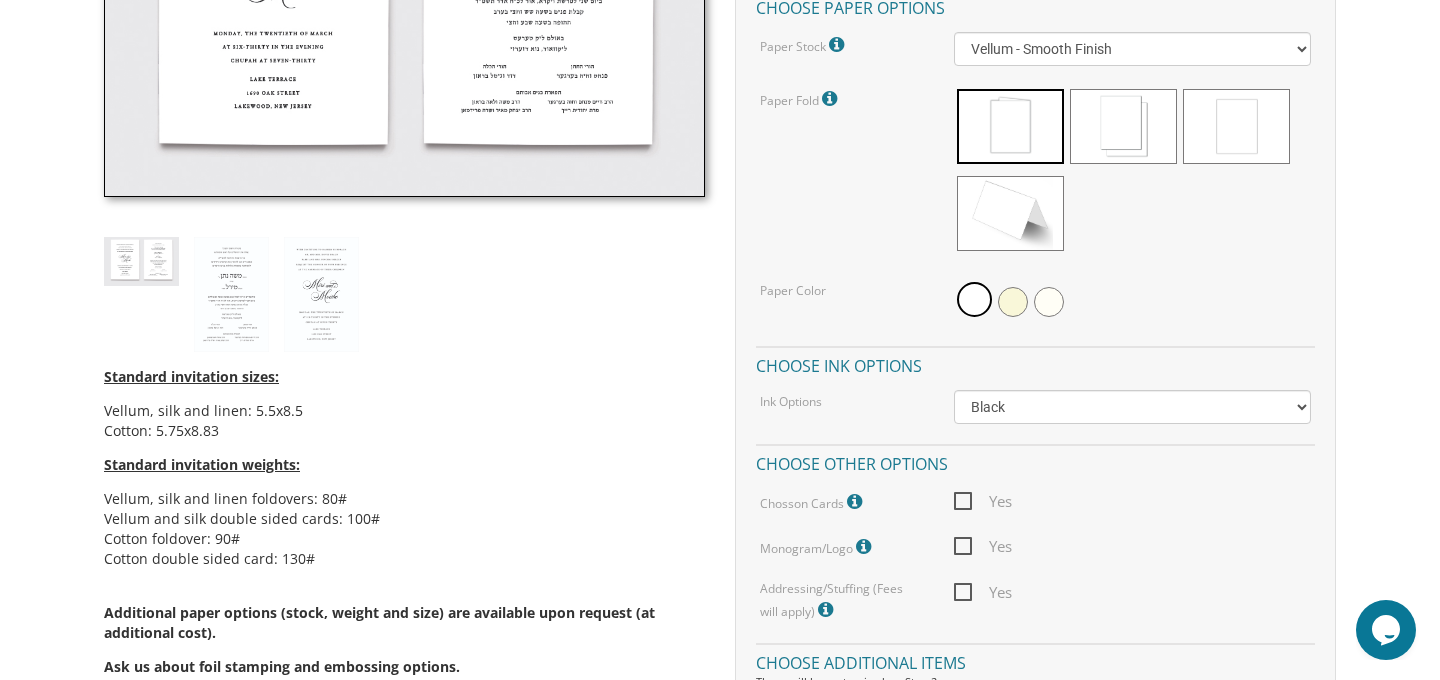 scroll, scrollTop: 764, scrollLeft: 0, axis: vertical 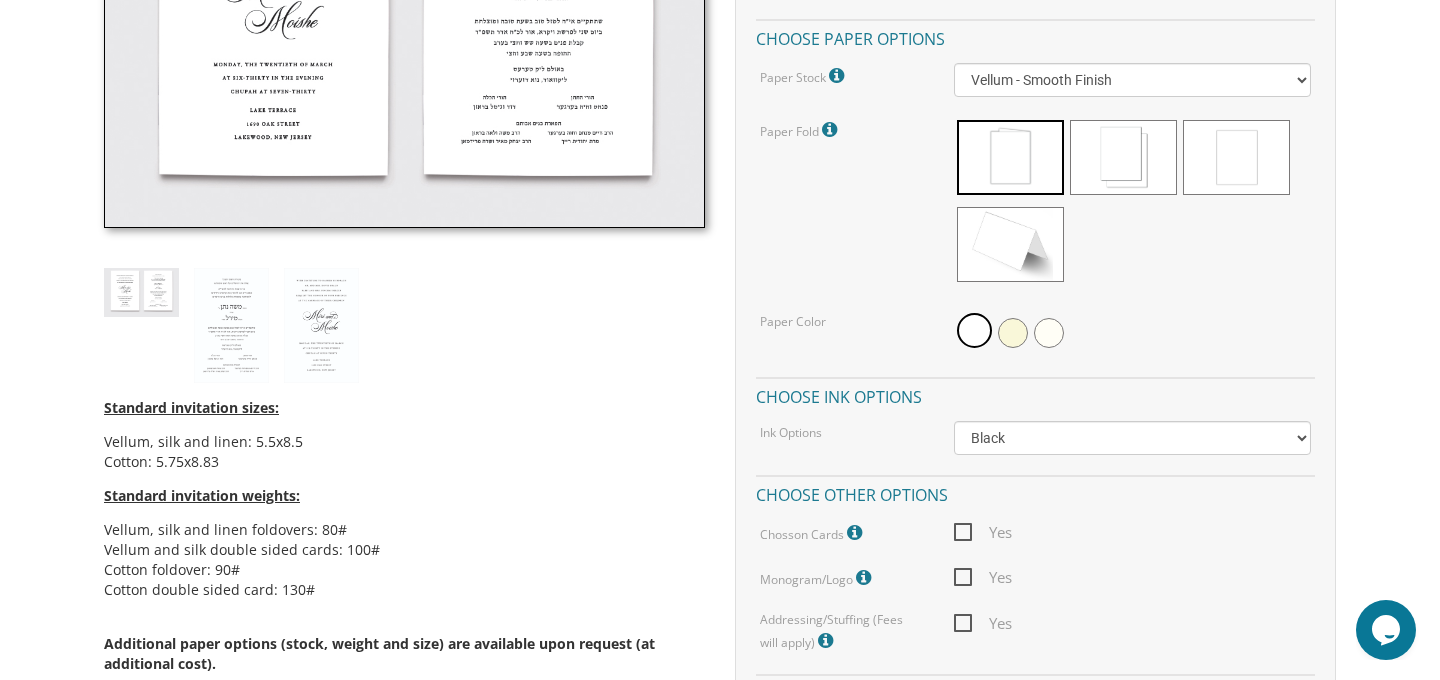 click at bounding box center [857, 533] 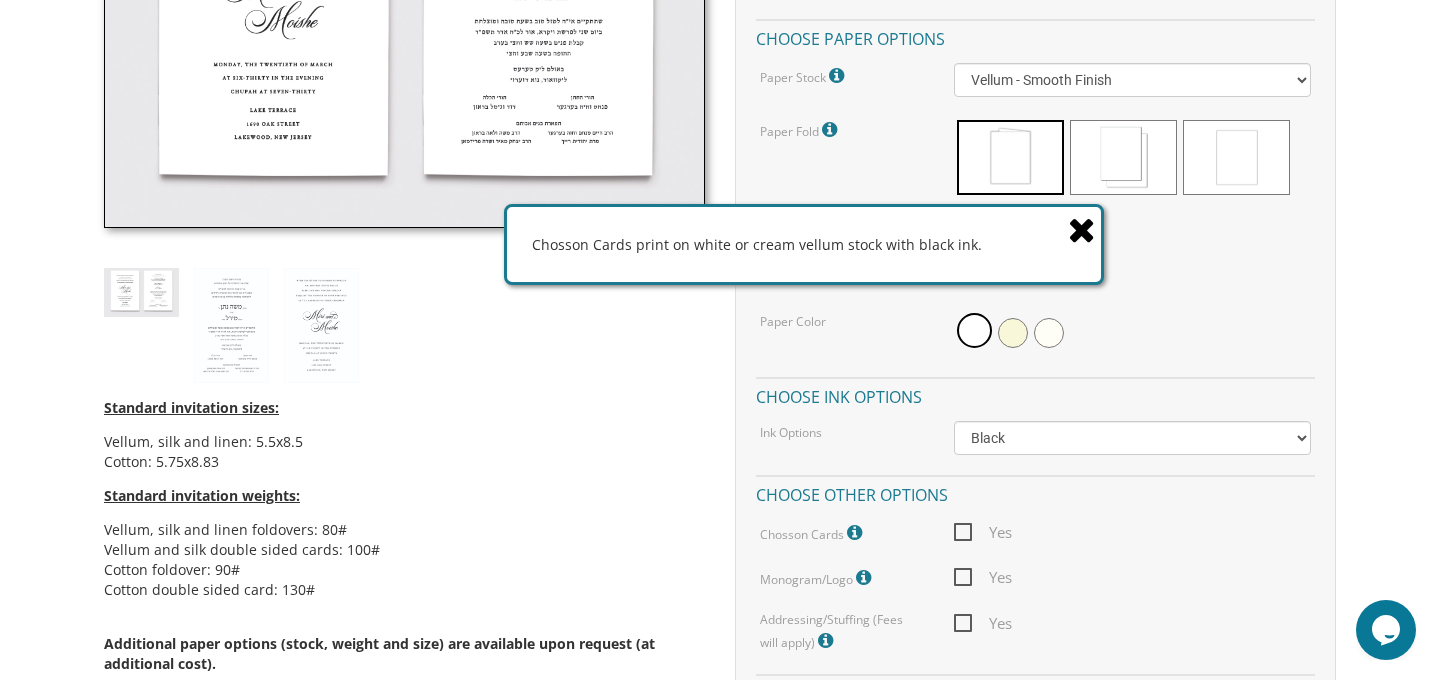 click at bounding box center (1082, 229) 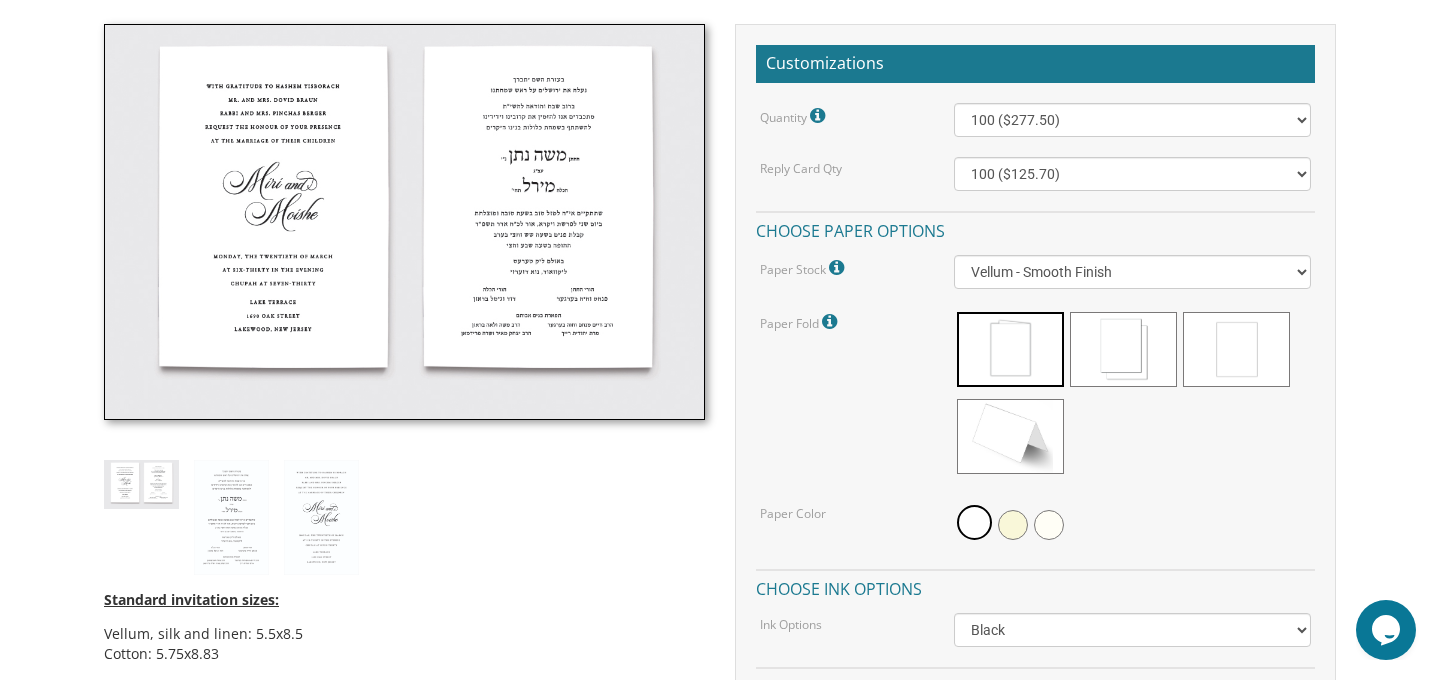 scroll, scrollTop: 580, scrollLeft: 0, axis: vertical 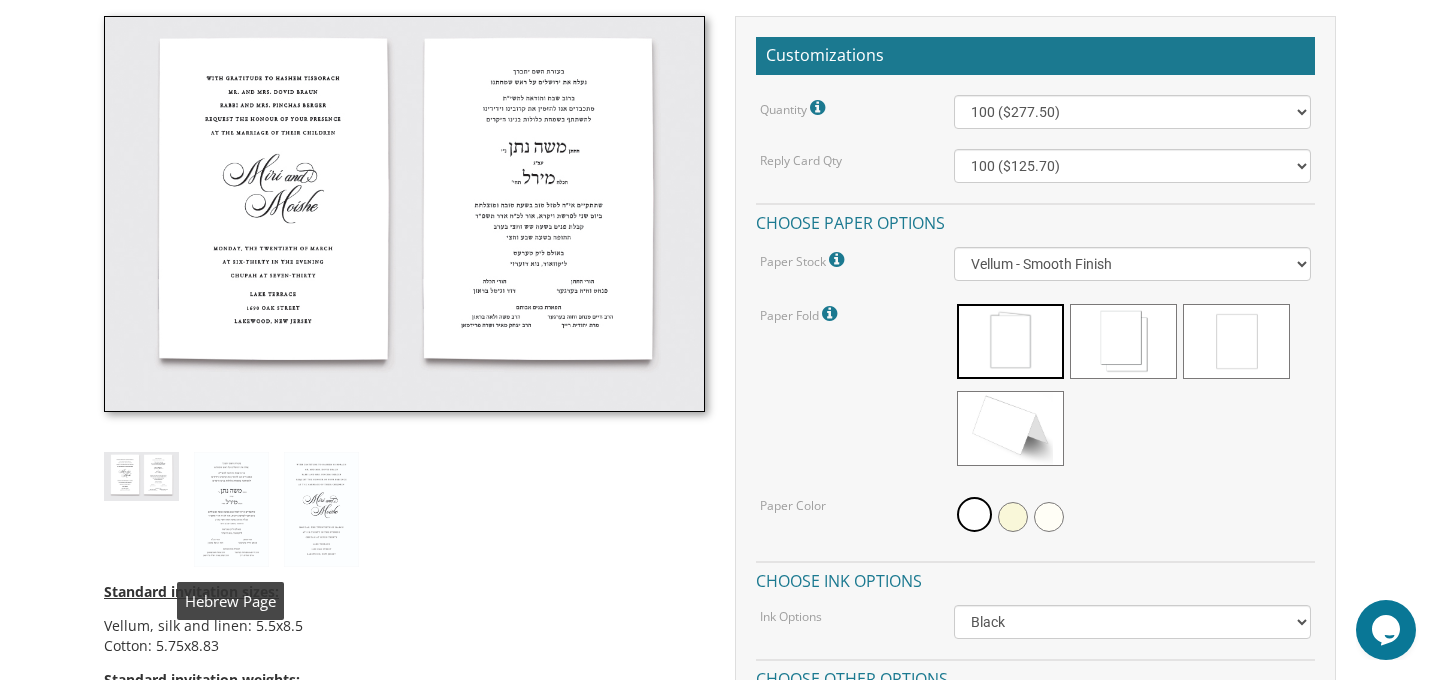 click at bounding box center (231, 510) 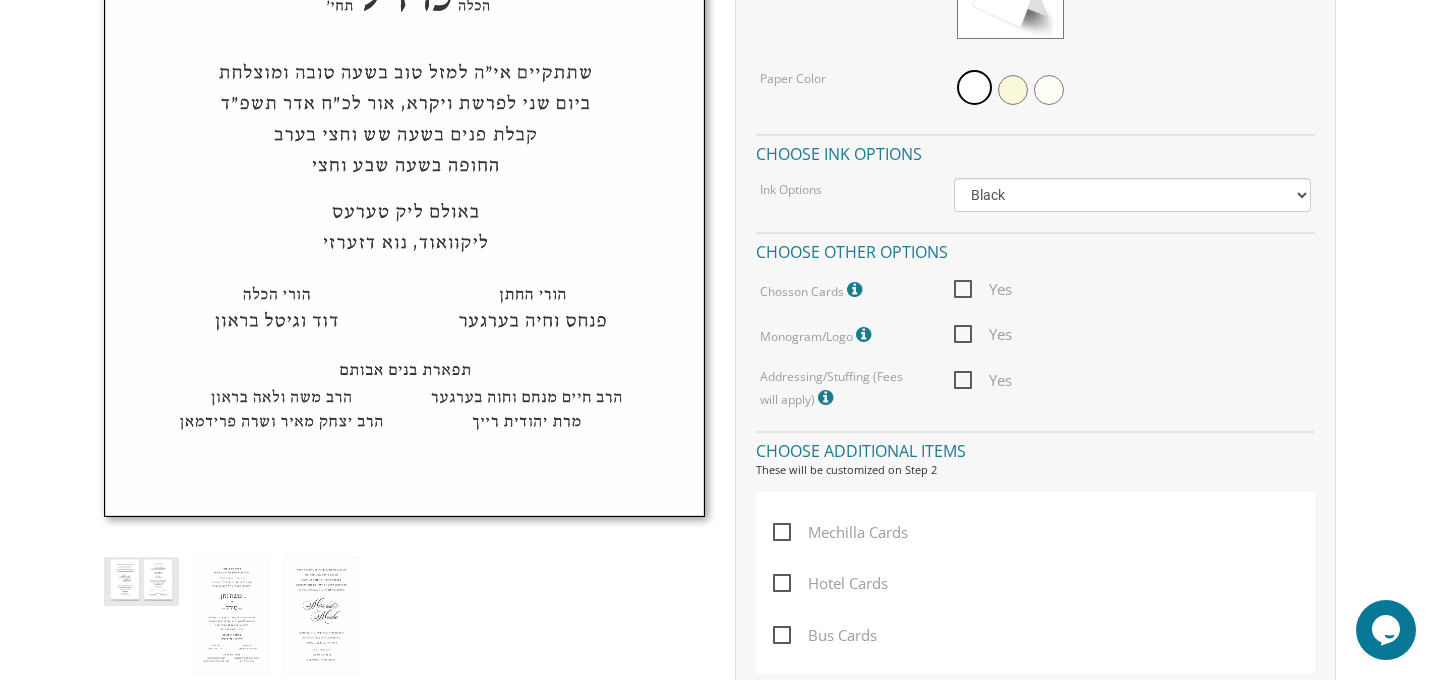 scroll, scrollTop: 1035, scrollLeft: 0, axis: vertical 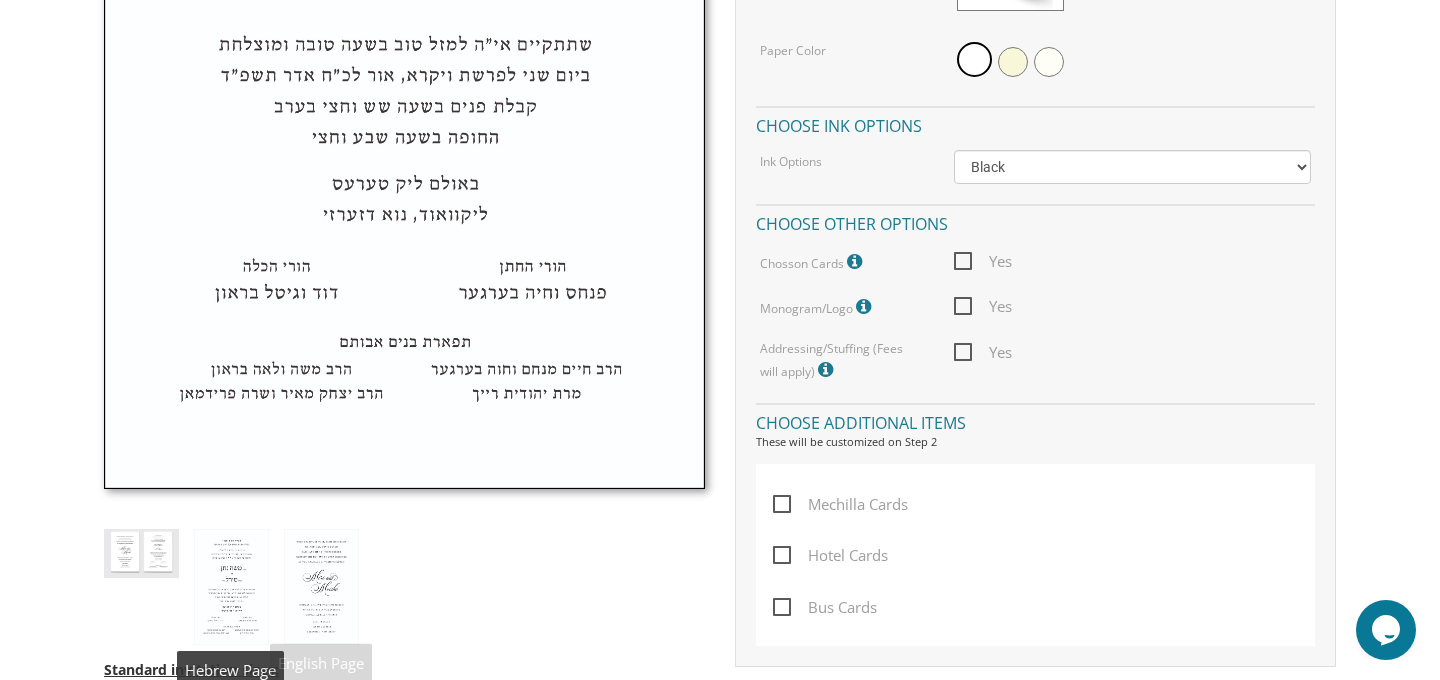 click at bounding box center (321, 587) 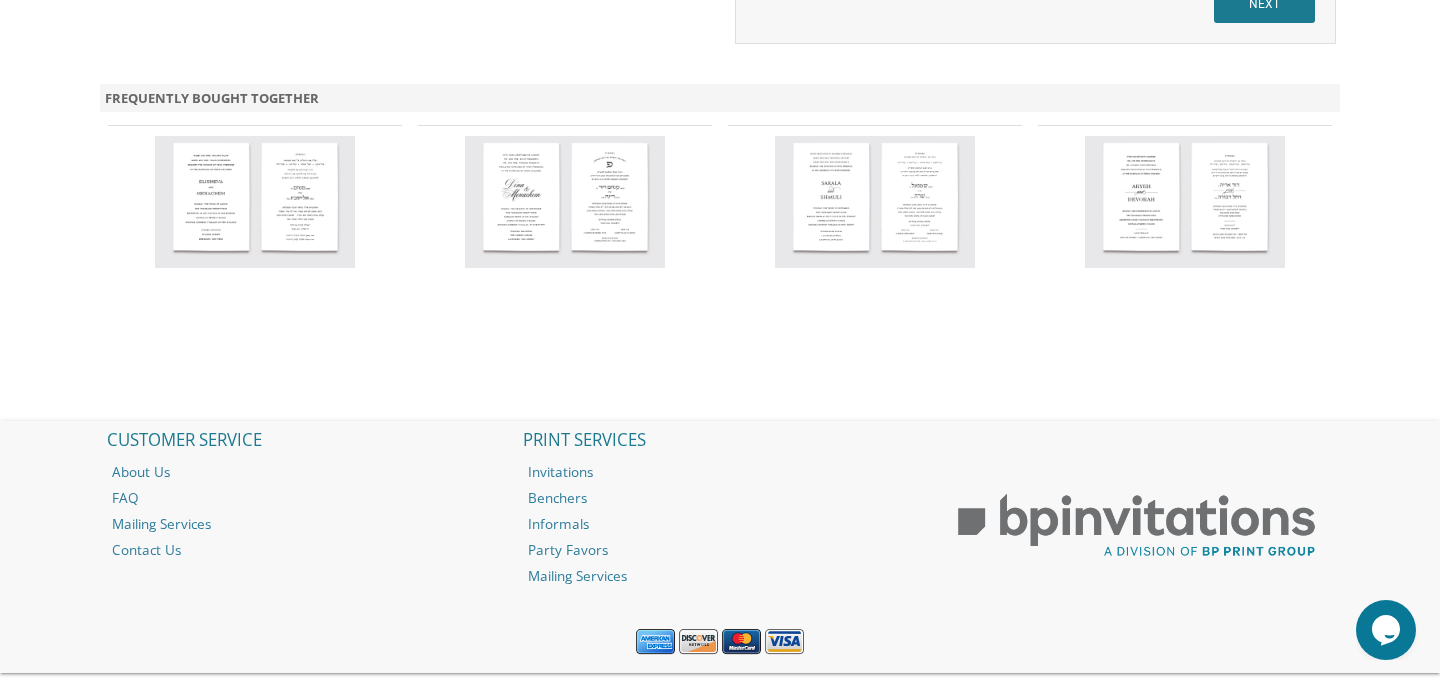 scroll, scrollTop: 2085, scrollLeft: 0, axis: vertical 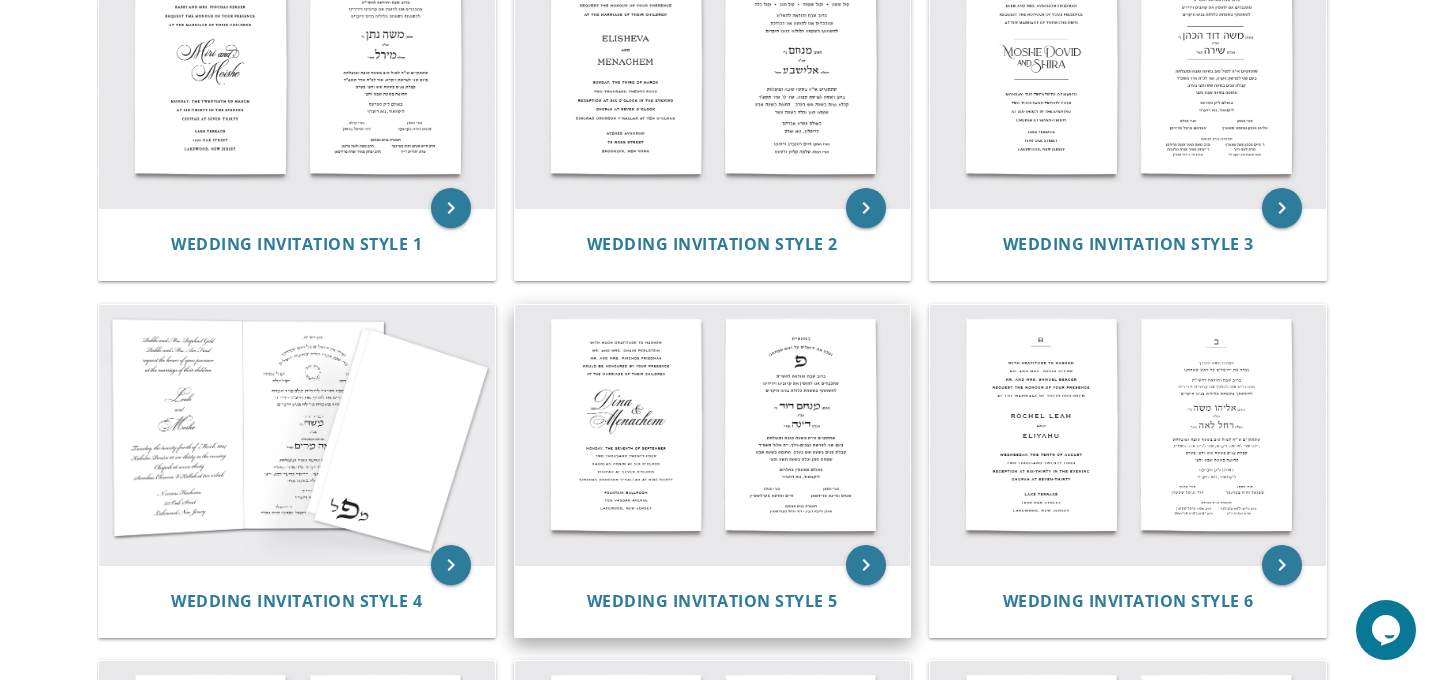 click at bounding box center [713, 435] 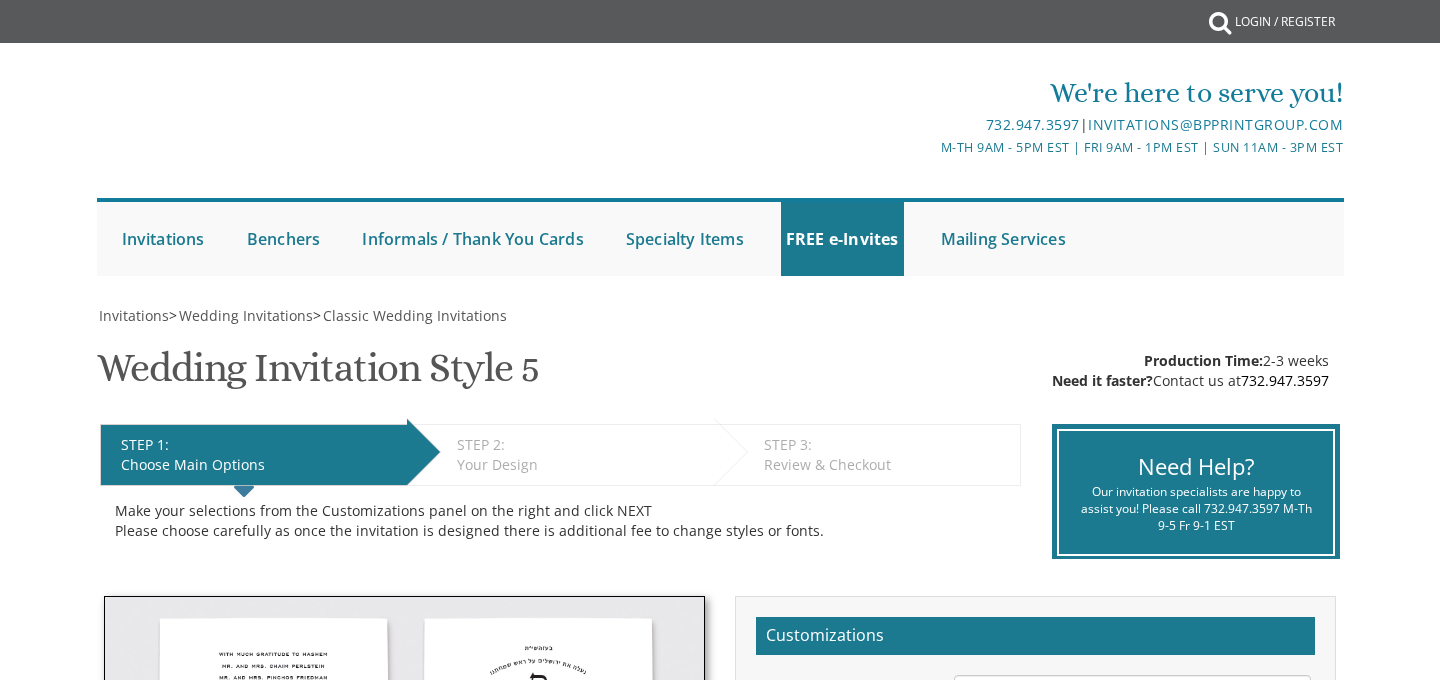 scroll, scrollTop: 0, scrollLeft: 0, axis: both 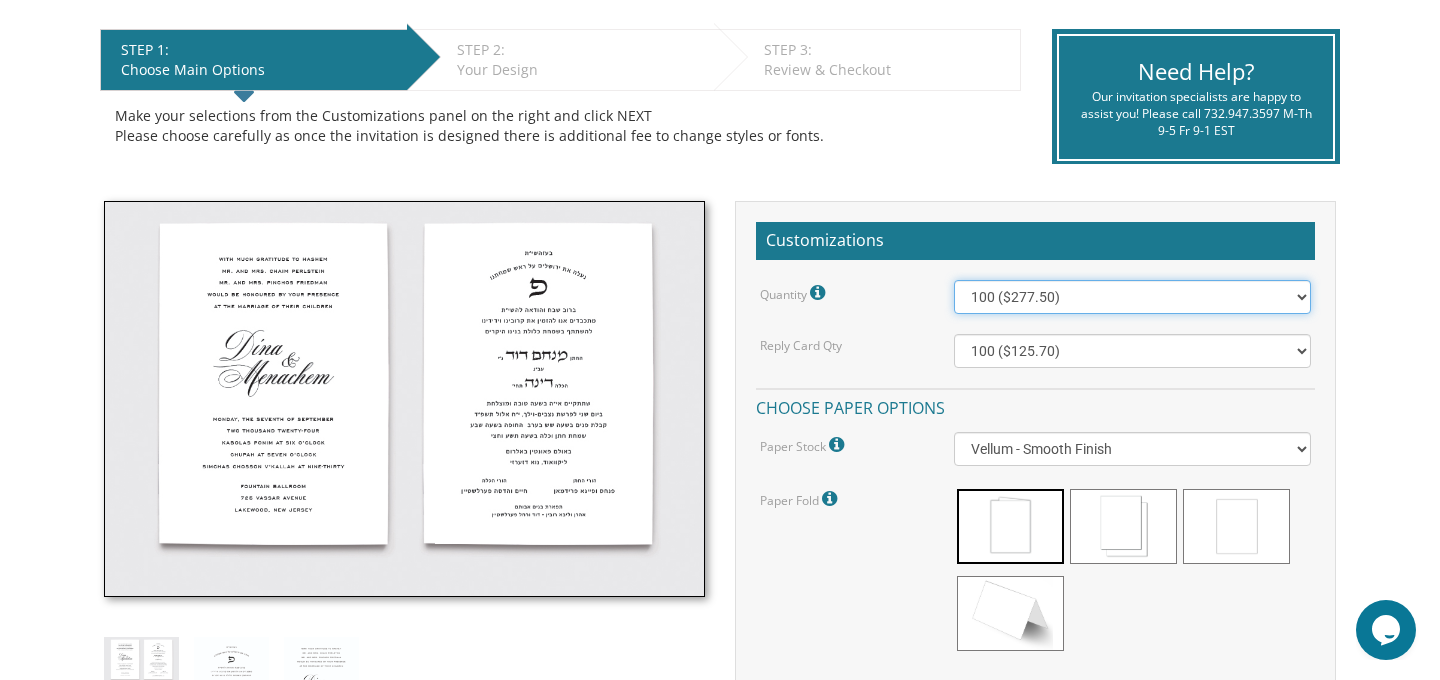 click on "100 ($277.50) 200 ($330.45) 300 ($380.65) 400 ($432.70) 500 ($482.10) 600 ($534.10) 700 ($583.65) 800 ($635.30) 900 ($684.60) 1000 ($733.55) 1100 ($785.50) 1200 ($833.05) 1300 ($884.60) 1400 ($934.05) 1500 ($983.75) 1600 ($1,033.10) 1700 ($1,082.75) 1800 ($1,132.20) 1900 ($1,183.75) 2000 ($1,230.95)" at bounding box center [1133, 297] 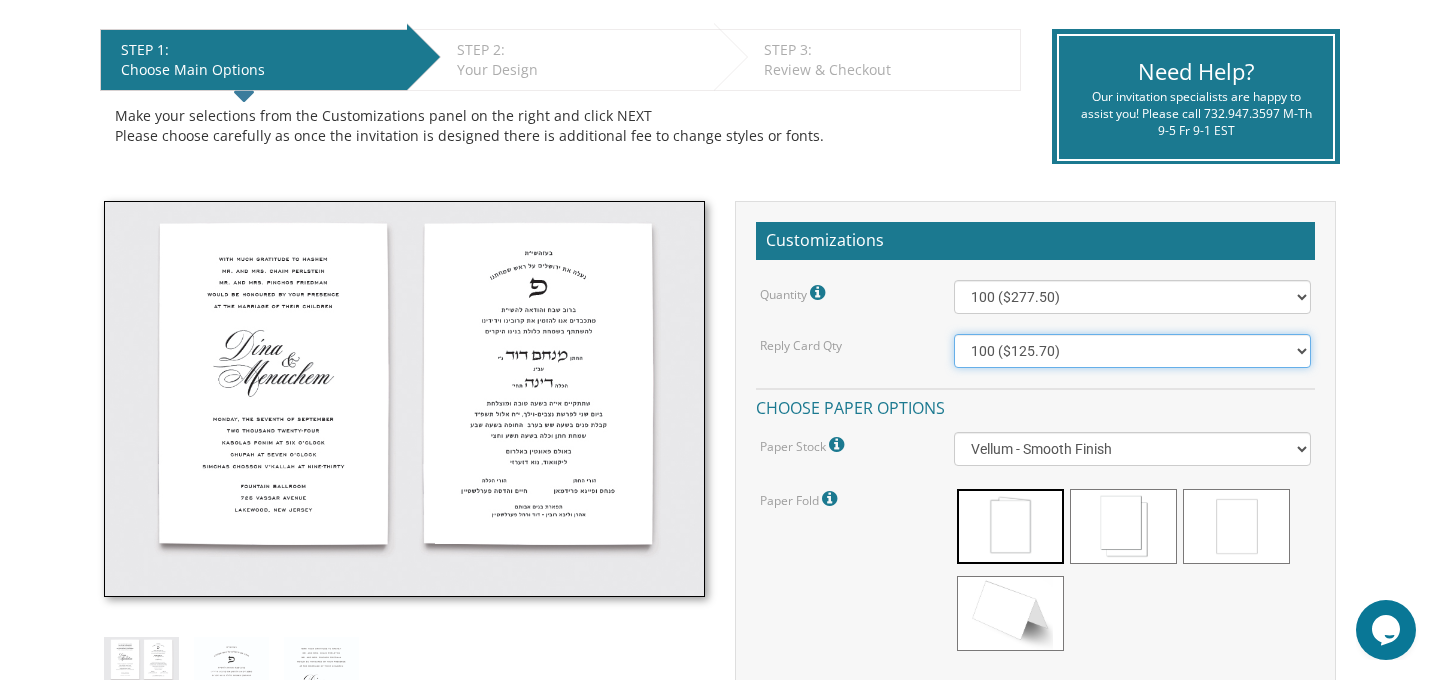 click on "100 ($125.70) 200 ($150.60) 300 ($177.95) 400 ($270.70) 500 ($225.30) 600 ($249.85) 700 ($272.35) 800 ($299.20) 900 ($323.55) 1000 ($345.80) 1100 ($370.35) 1200 ($392.90) 1300 ($419.70) 1400 ($444.00) 1500 ($466.35) 1600 ($488.75) 1700 ($517.45) 1800 ($539.60) 1900 ($561.95) 2000 ($586.05)" at bounding box center [1133, 351] 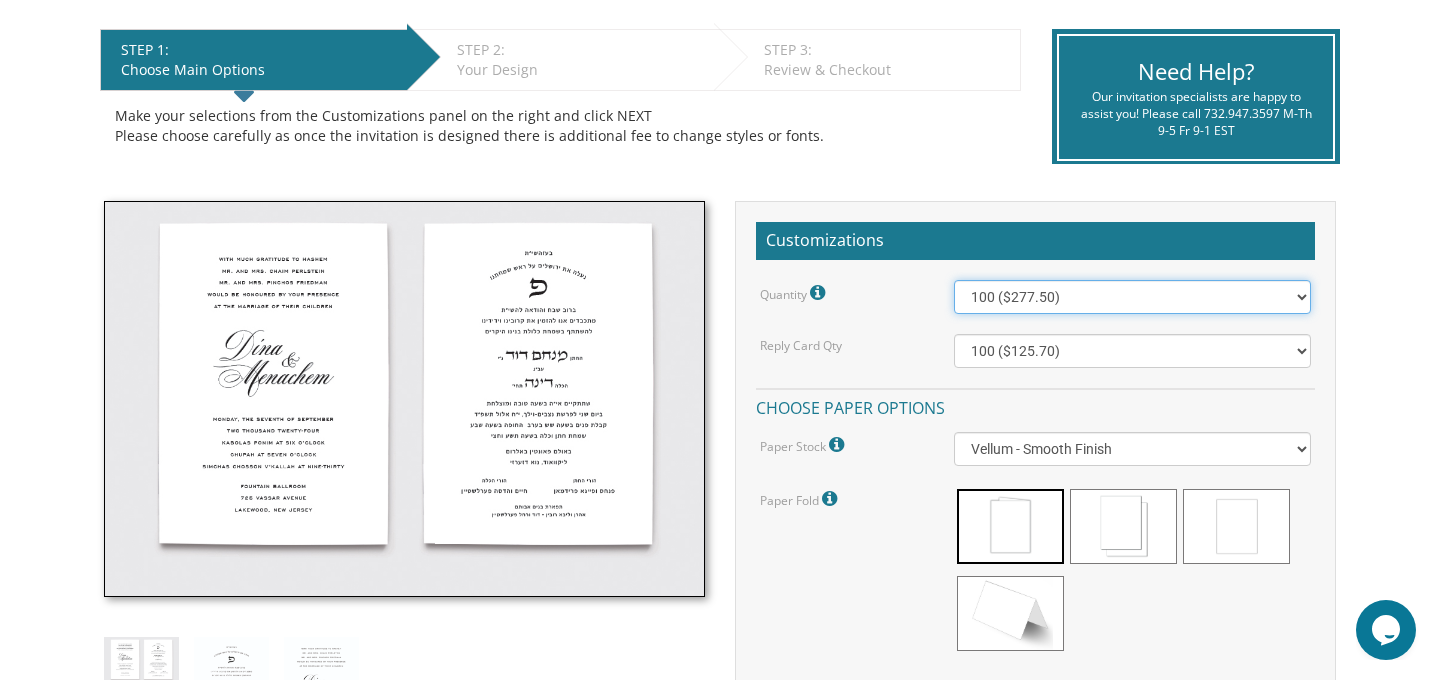 click on "100 ($277.50) 200 ($330.45) 300 ($380.65) 400 ($432.70) 500 ($482.10) 600 ($534.10) 700 ($583.65) 800 ($635.30) 900 ($684.60) 1000 ($733.55) 1100 ($785.50) 1200 ($833.05) 1300 ($884.60) 1400 ($934.05) 1500 ($983.75) 1600 ($1,033.10) 1700 ($1,082.75) 1800 ($1,132.20) 1900 ($1,183.75) 2000 ($1,230.95)" at bounding box center (1133, 297) 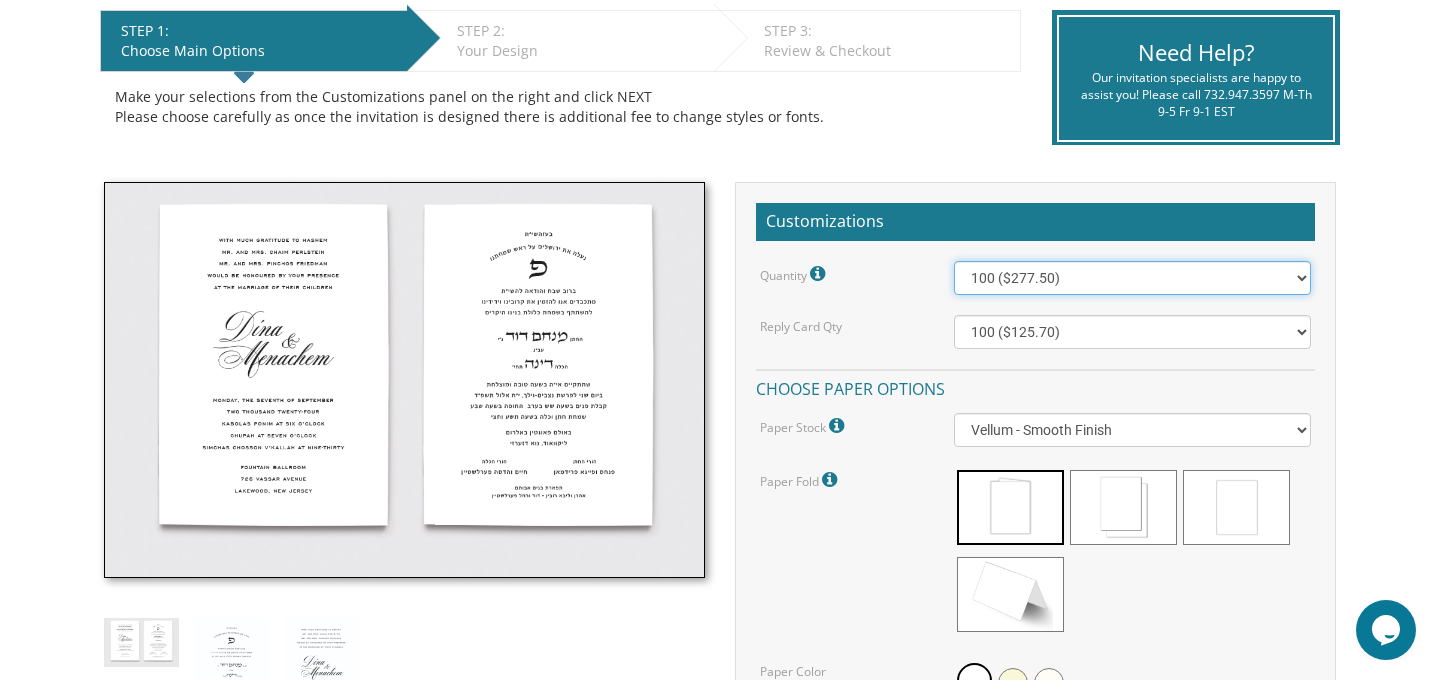 scroll, scrollTop: 423, scrollLeft: 0, axis: vertical 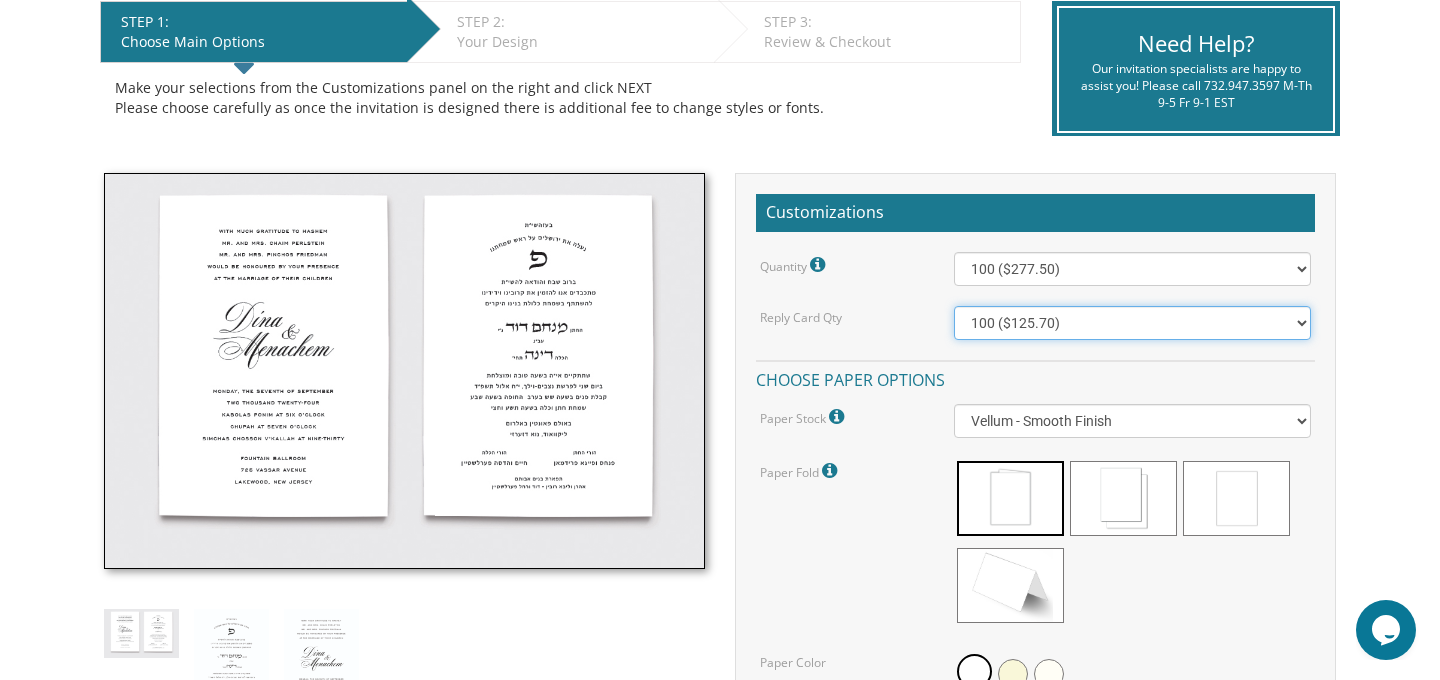 click on "100 ($125.70) 200 ($150.60) 300 ($177.95) 400 ($270.70) 500 ($225.30) 600 ($249.85) 700 ($272.35) 800 ($299.20) 900 ($323.55) 1000 ($345.80) 1100 ($370.35) 1200 ($392.90) 1300 ($419.70) 1400 ($444.00) 1500 ($466.35) 1600 ($488.75) 1700 ($517.45) 1800 ($539.60) 1900 ($561.95) 2000 ($586.05)" at bounding box center [1133, 323] 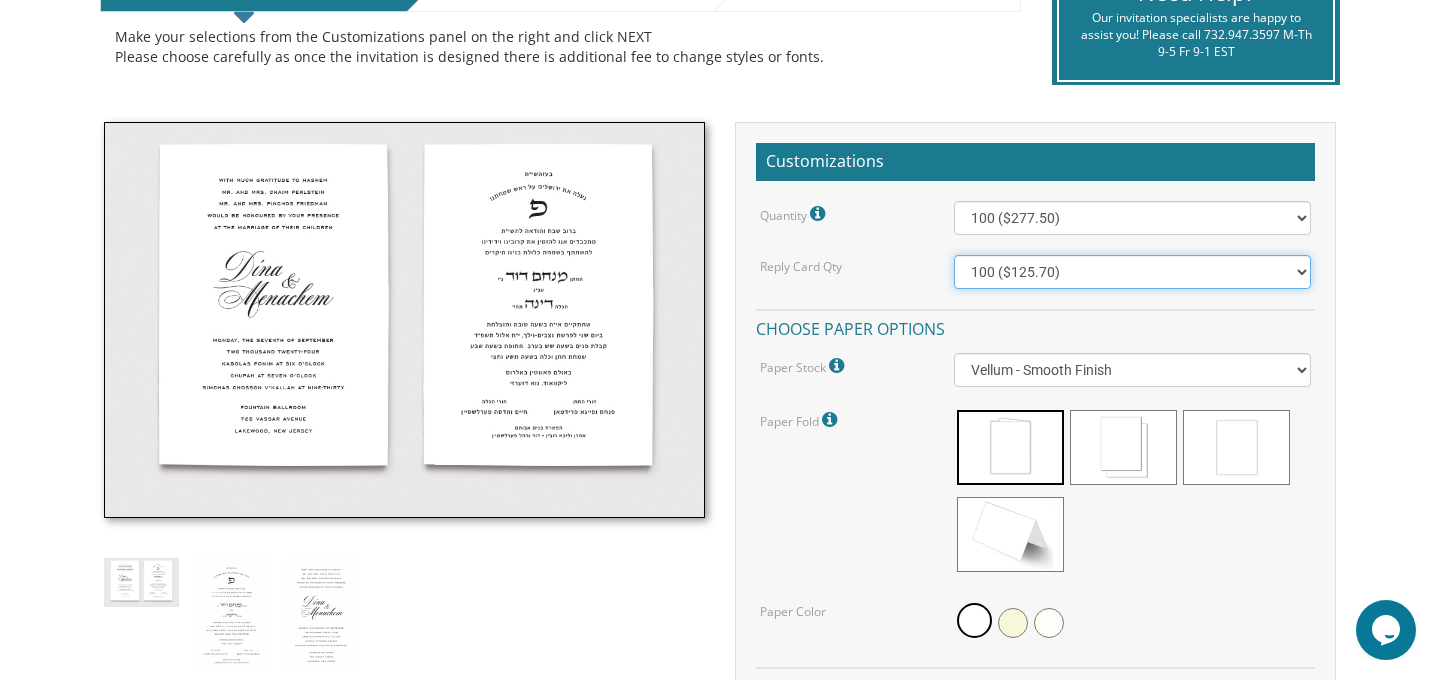 scroll, scrollTop: 482, scrollLeft: 0, axis: vertical 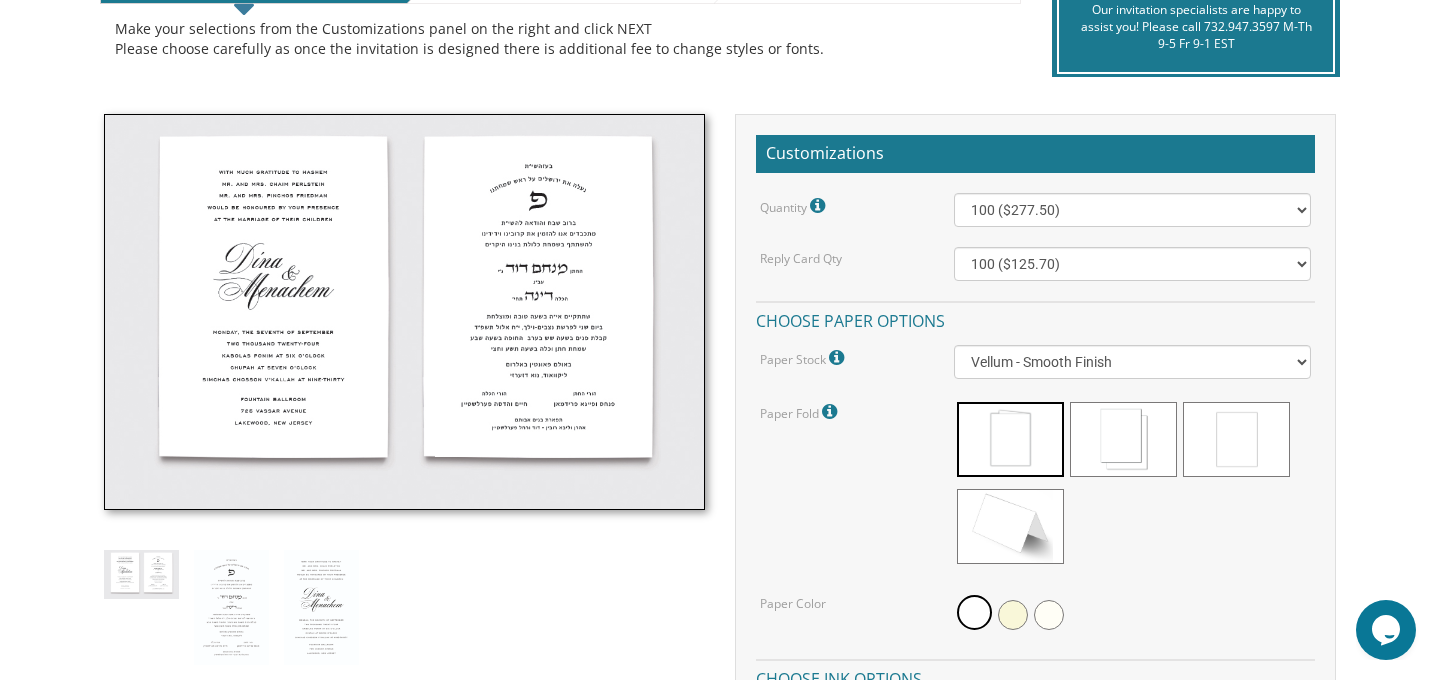 click at bounding box center (839, 358) 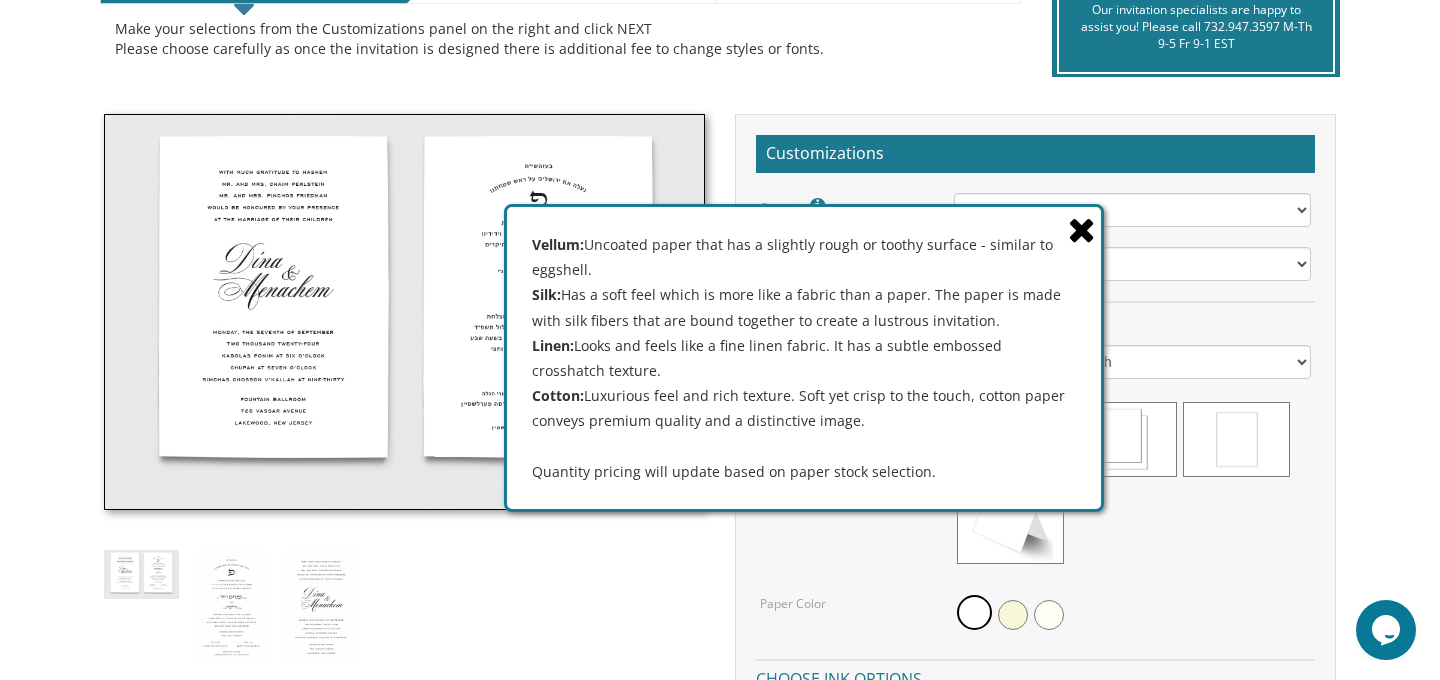 click at bounding box center [1082, 229] 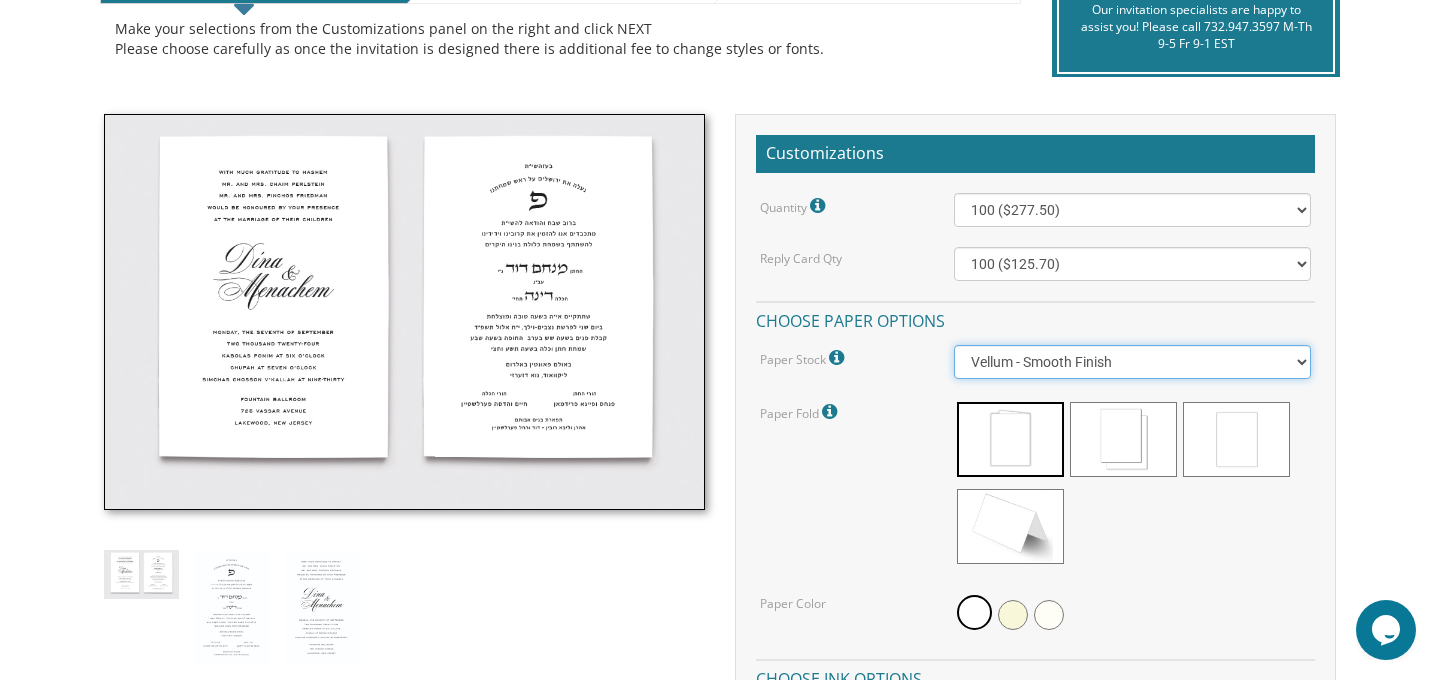 click on "Vellum - Smooth Finish Linen - Subtle Embossed Crosshatch Texture Silk - Soft, Fabric-like Finish Cotton  - Rich Texture, Premium Quality" at bounding box center [1133, 362] 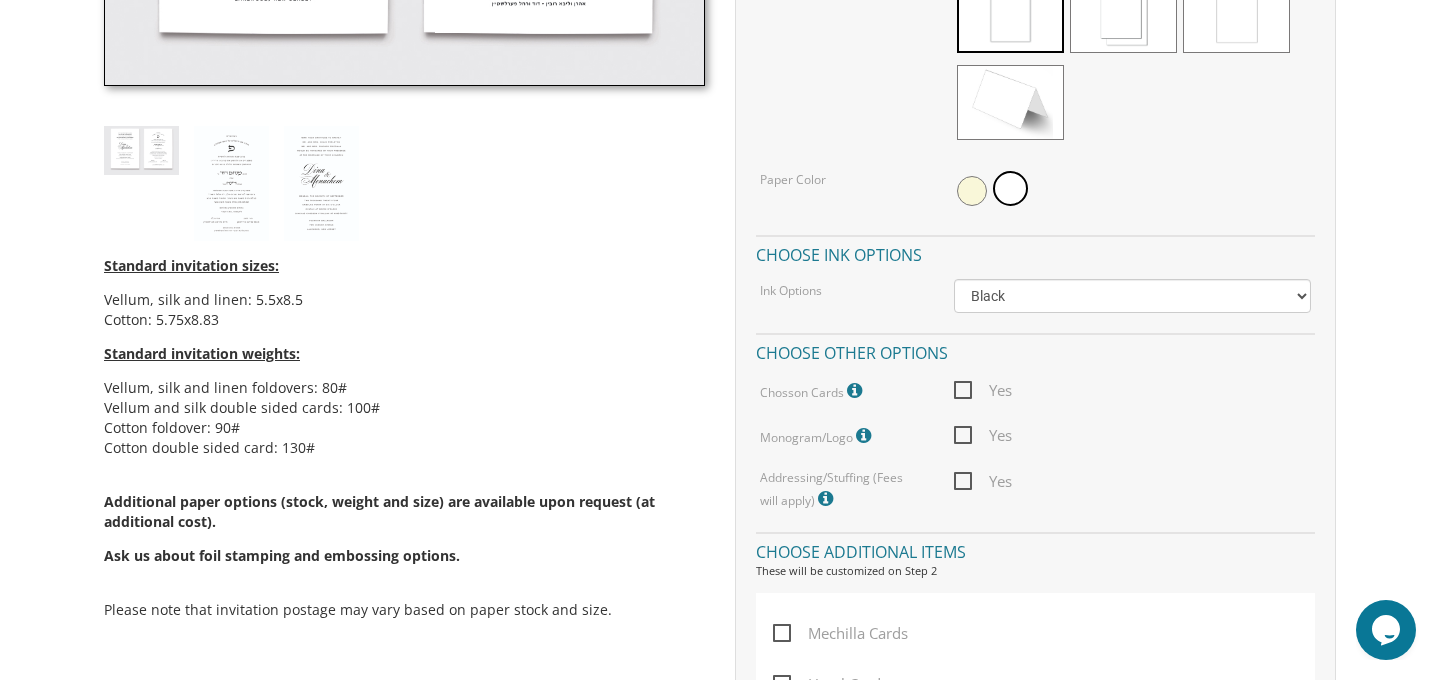 scroll, scrollTop: 909, scrollLeft: 0, axis: vertical 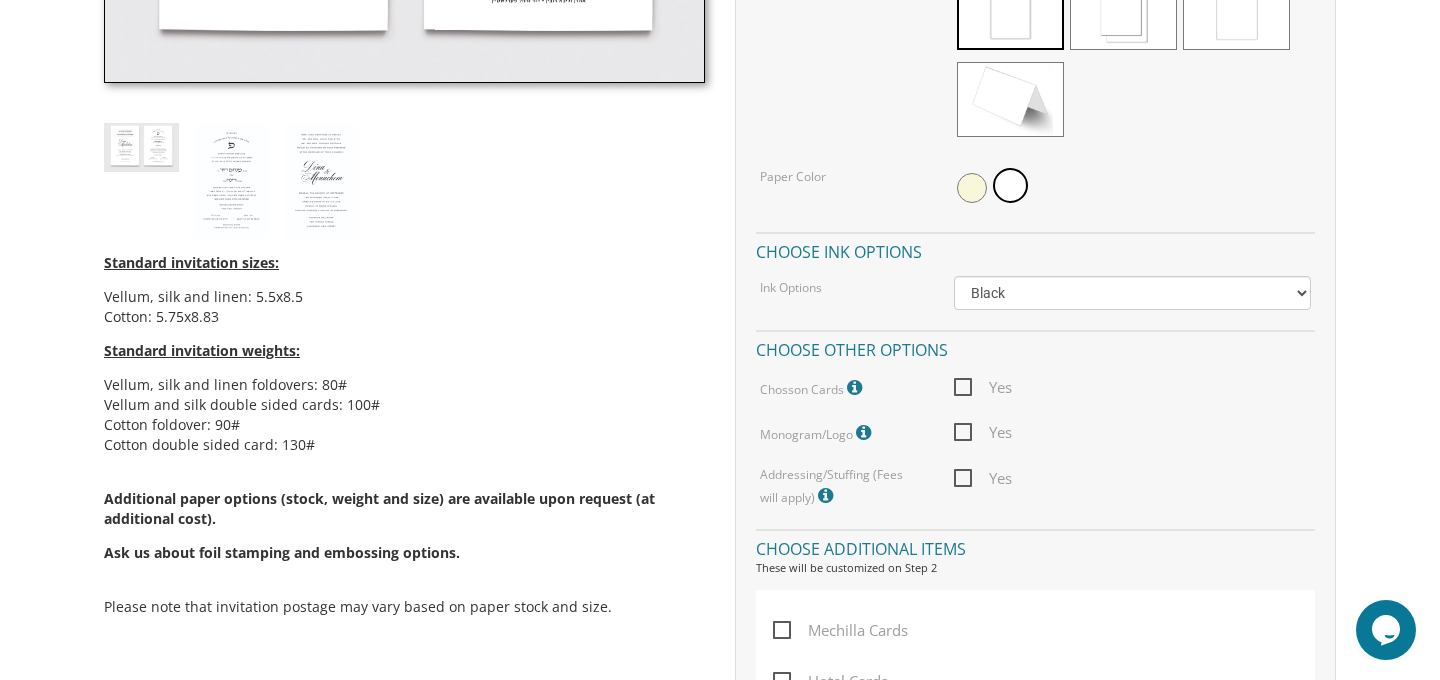 click on "Yes" at bounding box center [983, 478] 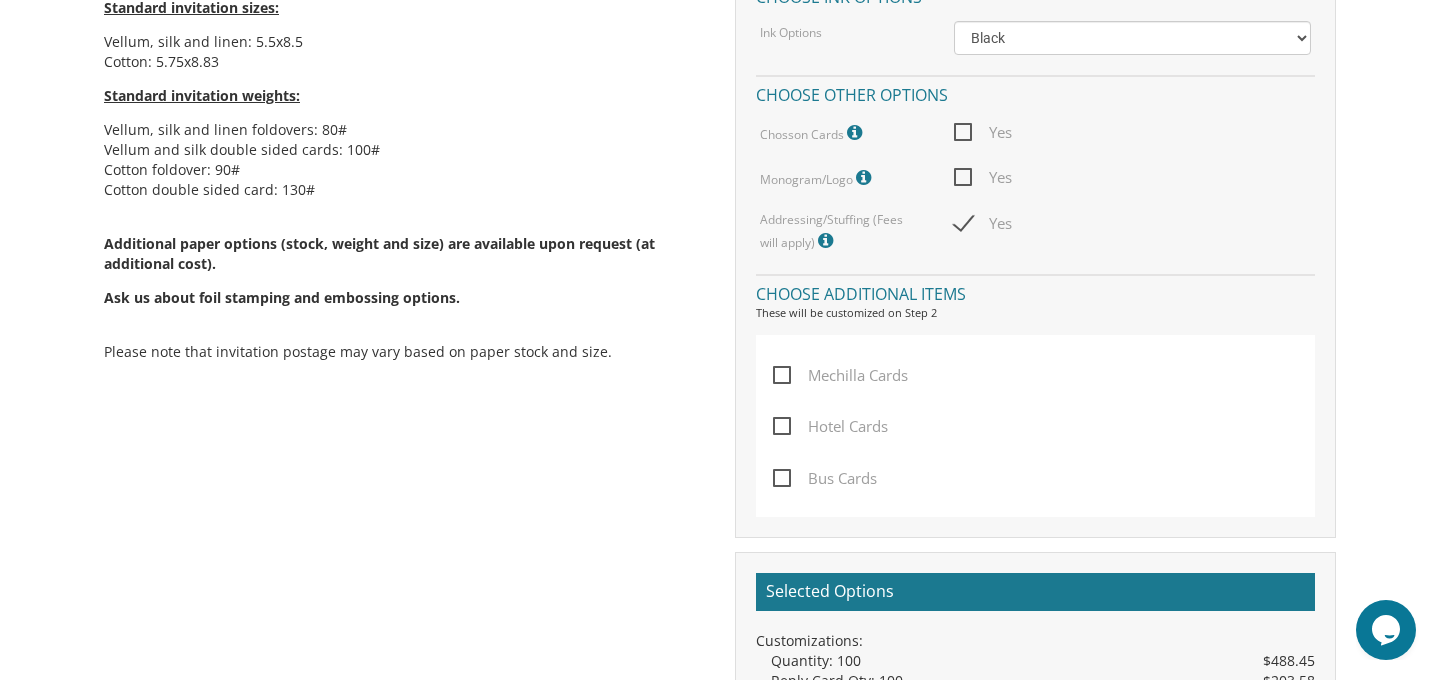 scroll, scrollTop: 1168, scrollLeft: 0, axis: vertical 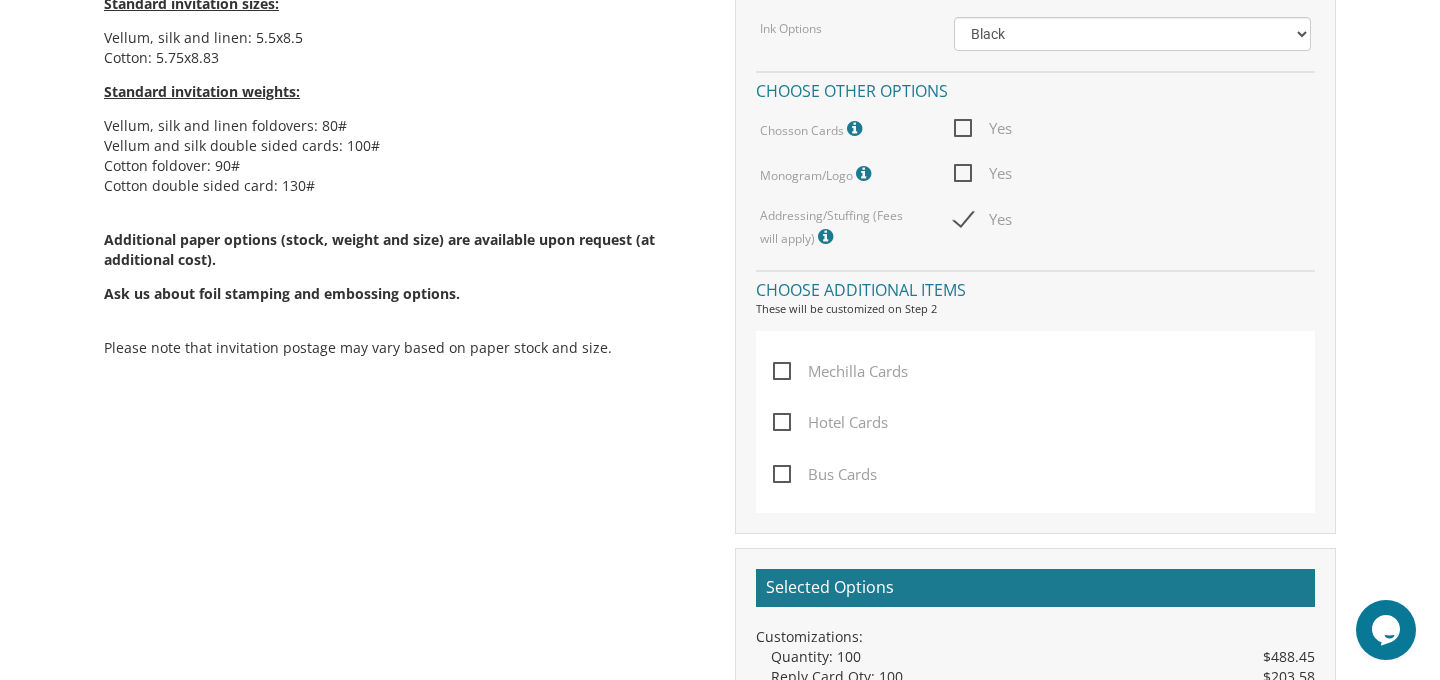 click on "Yes" at bounding box center (983, 219) 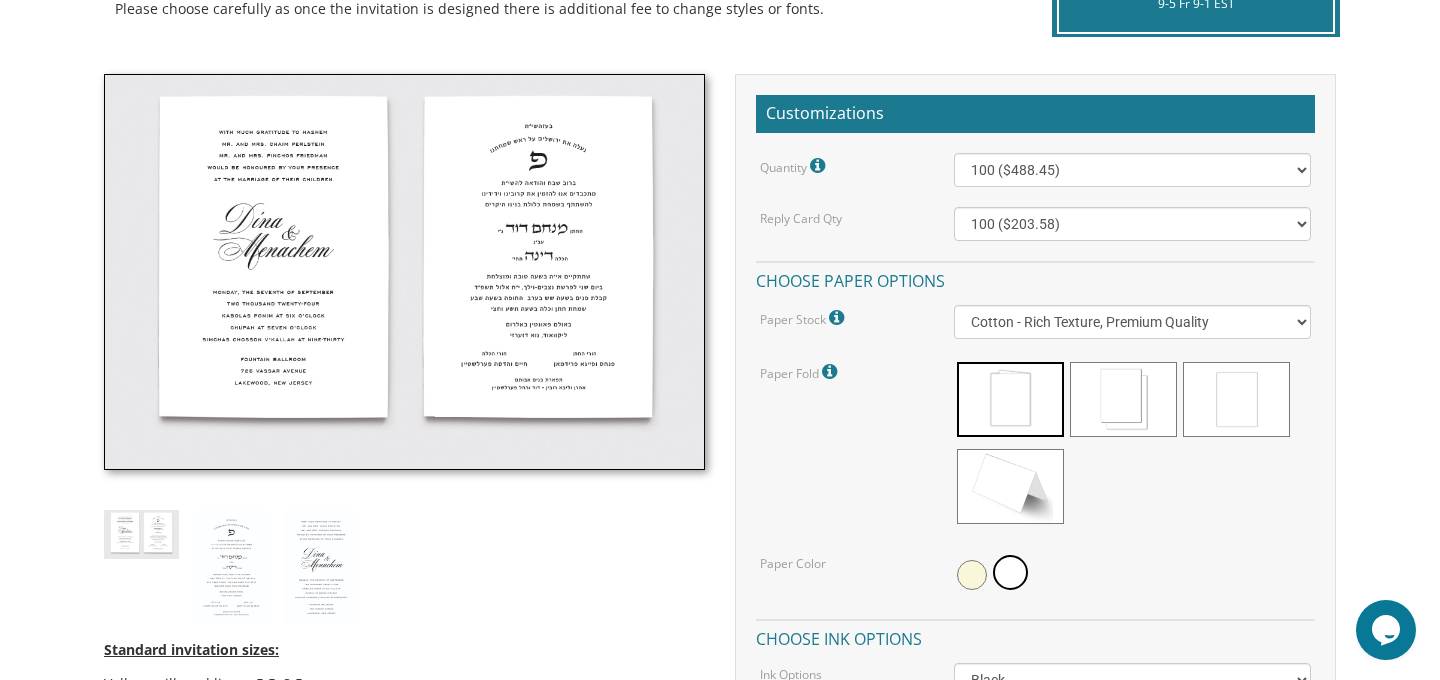 scroll, scrollTop: 507, scrollLeft: 0, axis: vertical 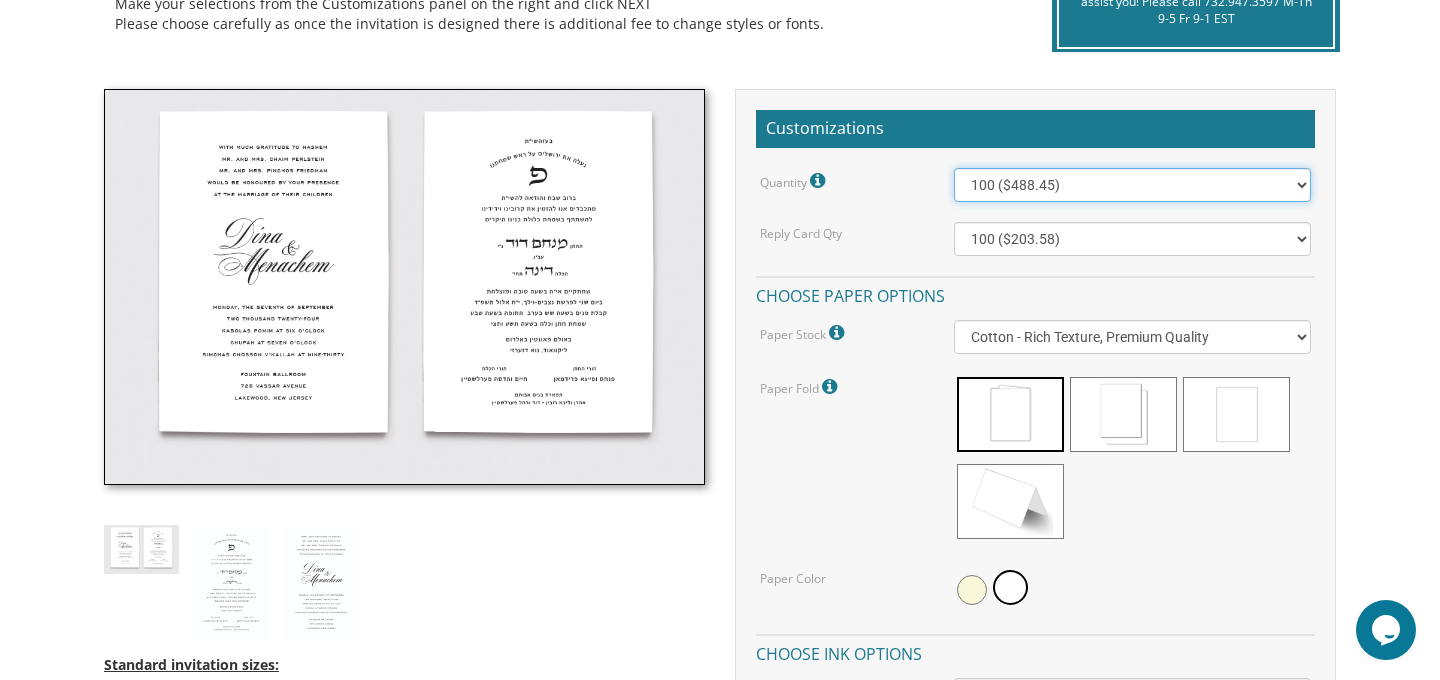 click on "100 ($488.45) 200 ($560.80) 300 ($718.65) 400 ($820.35) 500 ($978.25) 600 ($1,137.90) 700 ($1,295.80) 800 ($1,326.00) 900 ($1,416.90) 1000 ($1,561.60) 1100 ($1,708.05) 1200 ($1,800.00) 1300 ($1,946.45) 1400 ($2,011.75) 1500 ($2,156.40) 1600 ($2,302.90) 1700 ($2,445.75) 1800 ($2,590.40) 1900 ($2,736.90) 2000 ($2,828.90)" at bounding box center (1133, 185) 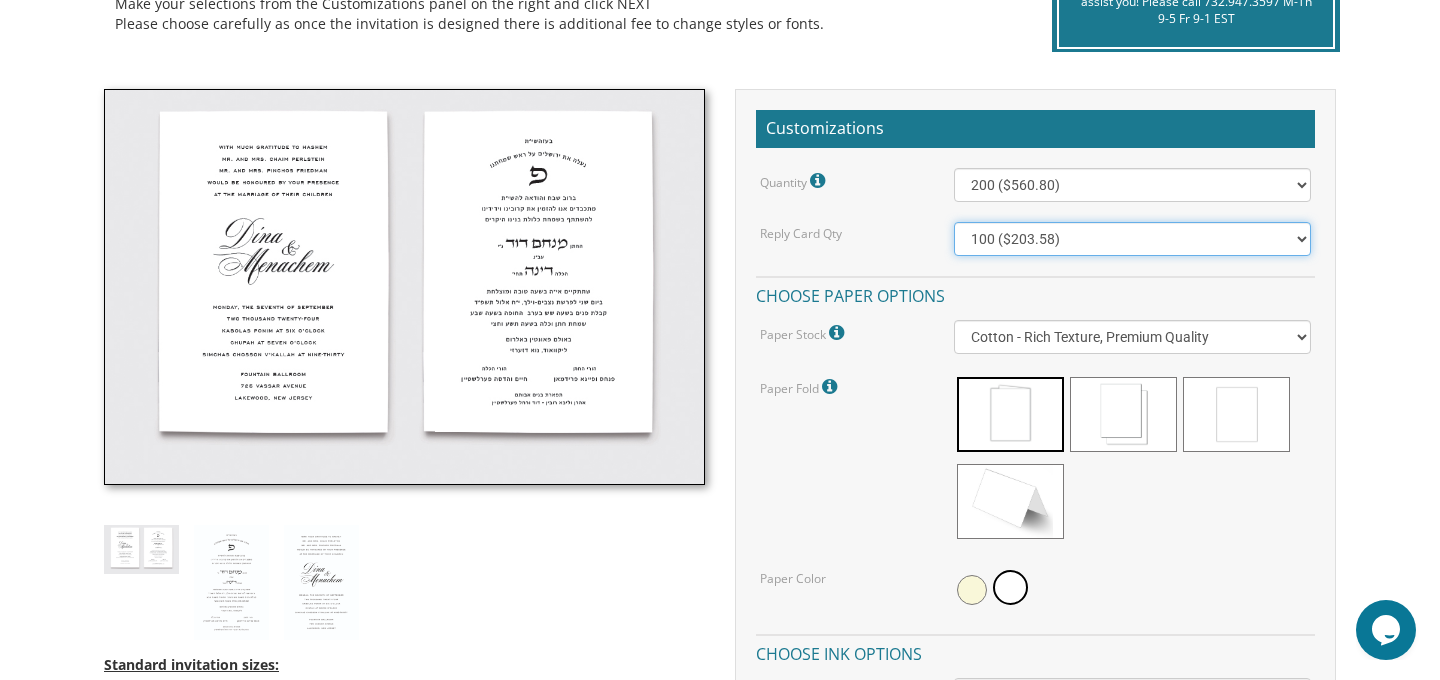 click on "100 ($203.58) 200 ($208.08) 300 ($292.14) 400 ($295.14) 500 ($411.67) 600 ($416.17) 700 ($495.73) 800 ($503.23) 900 ($541.69) 1000 ($622.81) 1100 ($627.31) 1200 ($706.87) 1300 ($714.37) 1400 ($829.40) 1500 ($833.90) 1600 ($838.40) 1700 ($920.96) 1800 ($925.46) 1900 ($977.83) 2000 ($982.33)" at bounding box center [1133, 239] 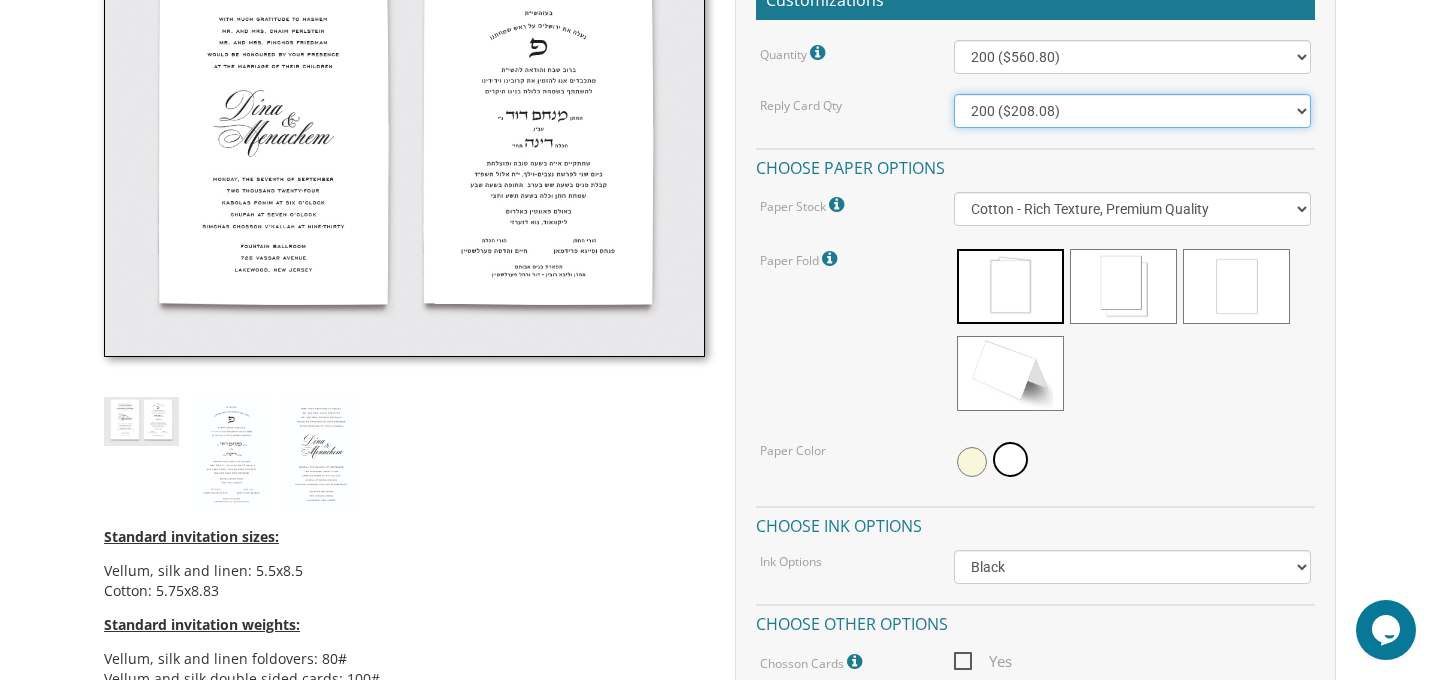 scroll, scrollTop: 668, scrollLeft: 0, axis: vertical 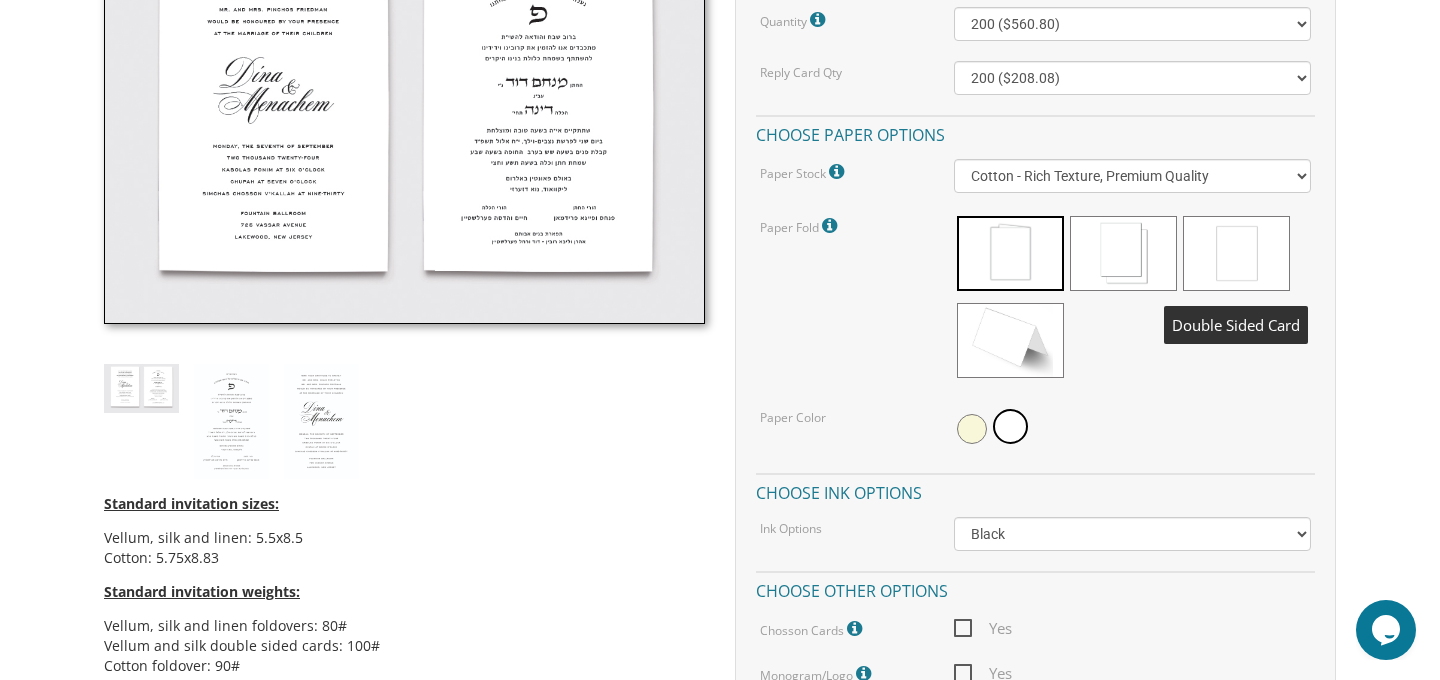 click at bounding box center (1236, 253) 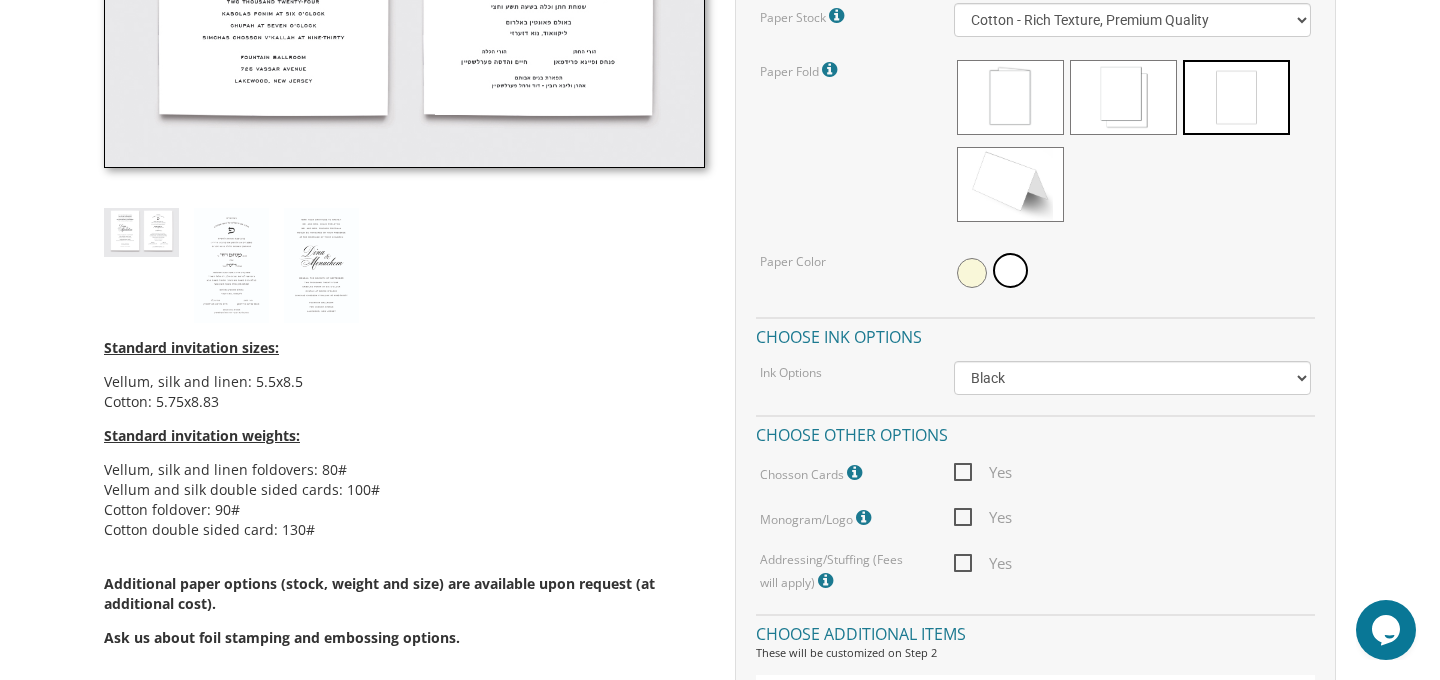 scroll, scrollTop: 825, scrollLeft: 0, axis: vertical 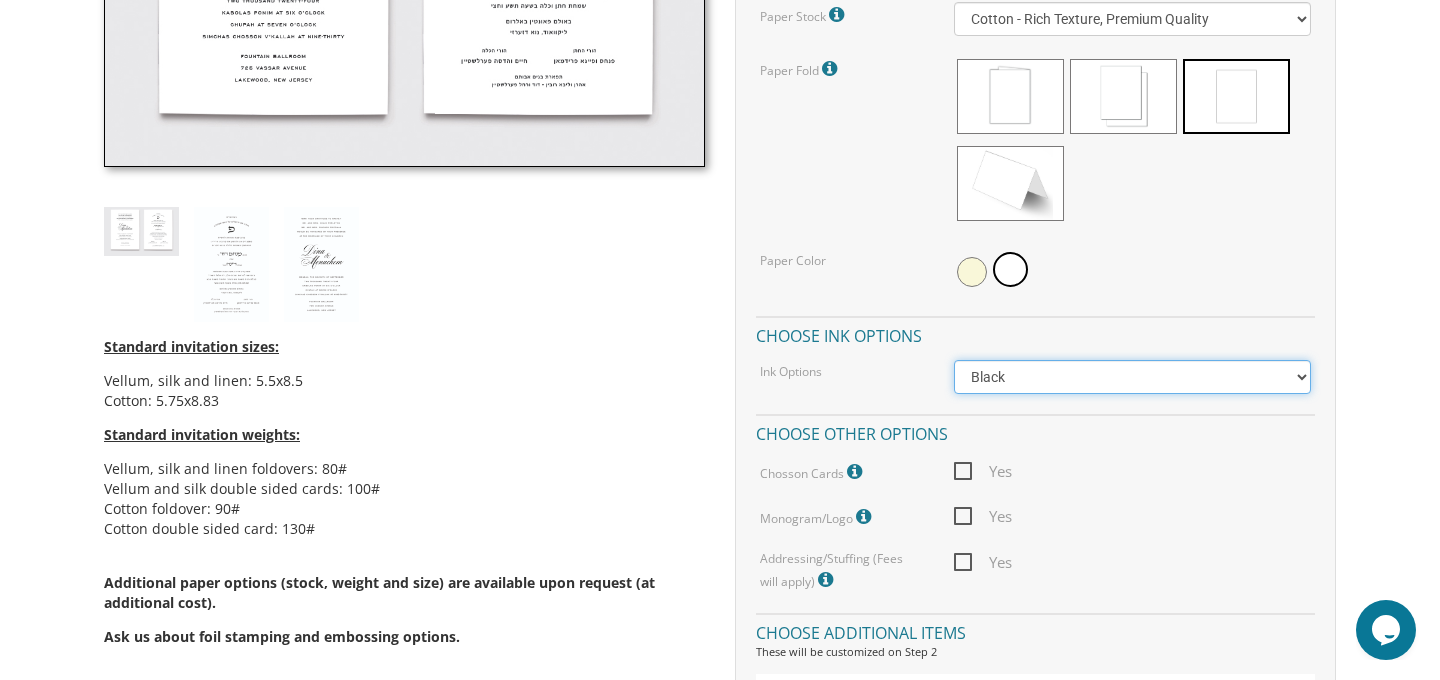 click on "Black Colored Ink ($65.00) Black + One Color ($211.00) Two Colors ($265.00)" at bounding box center [1133, 377] 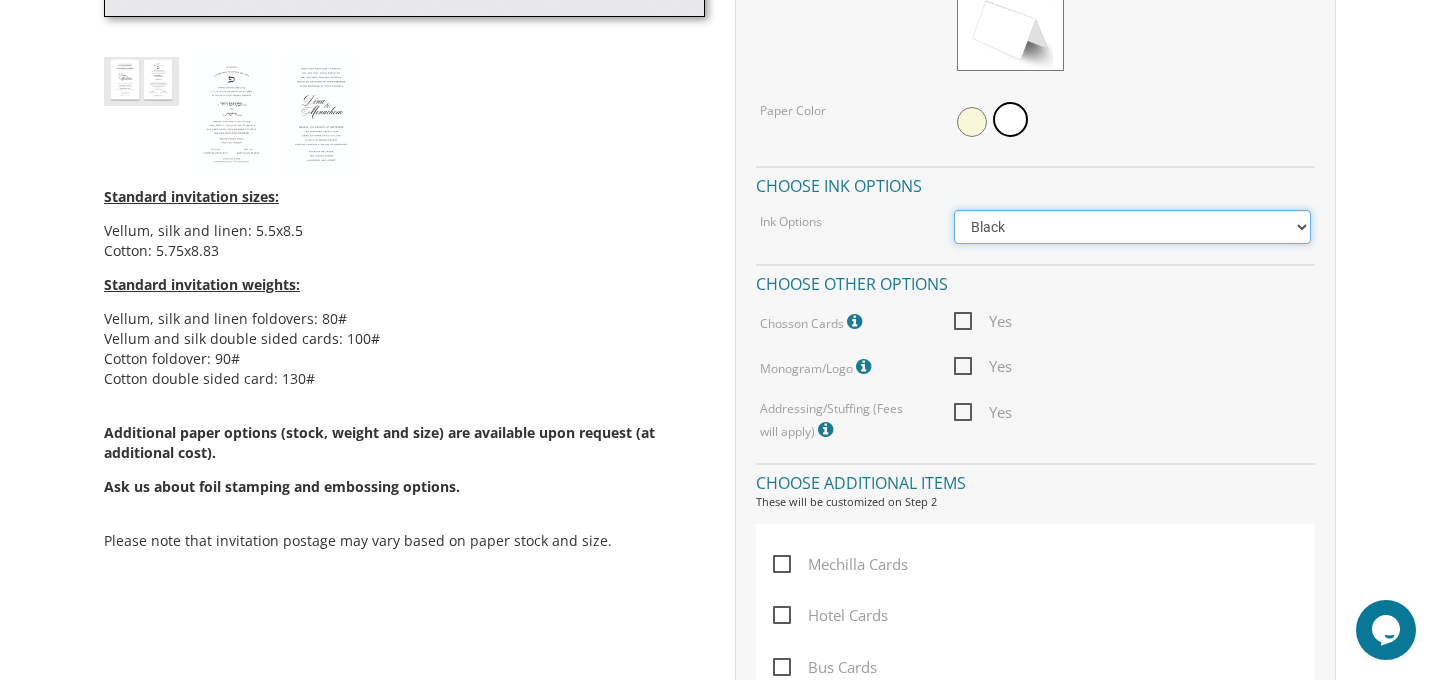 scroll, scrollTop: 978, scrollLeft: 0, axis: vertical 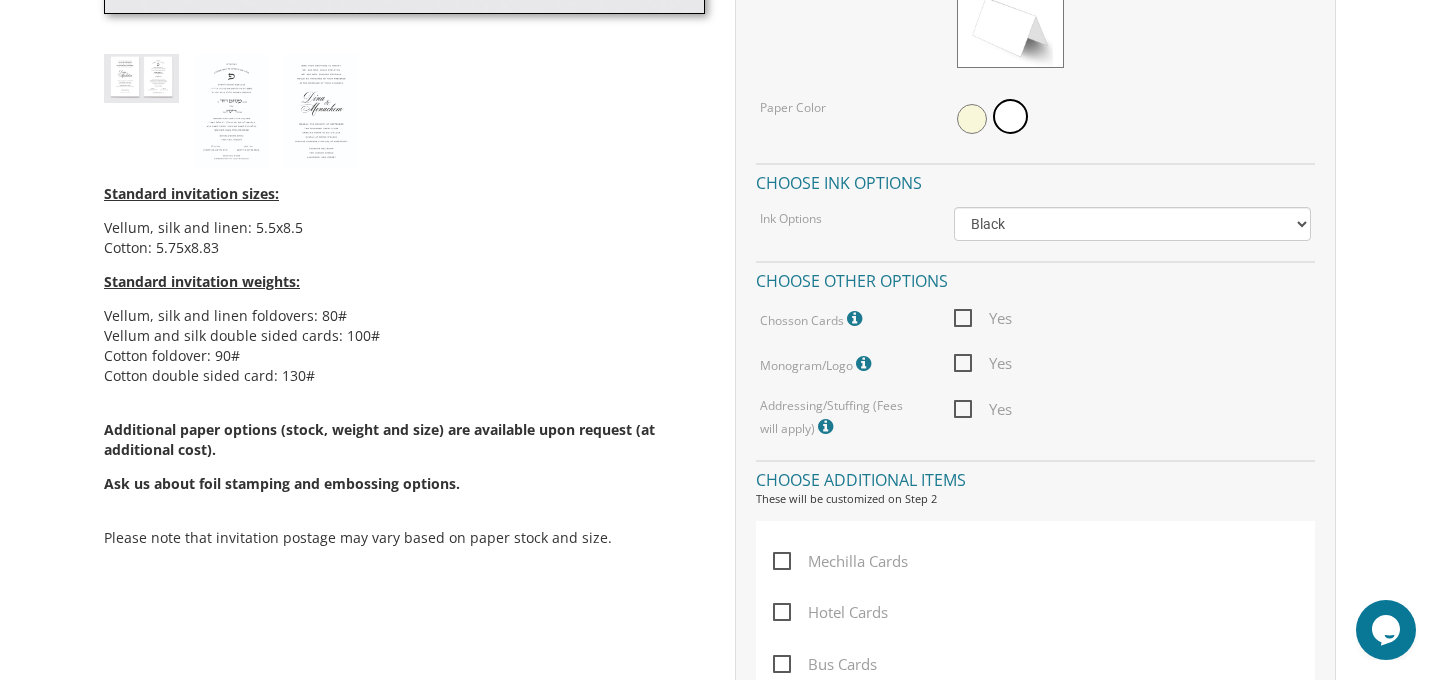 click on "Yes" at bounding box center (983, 409) 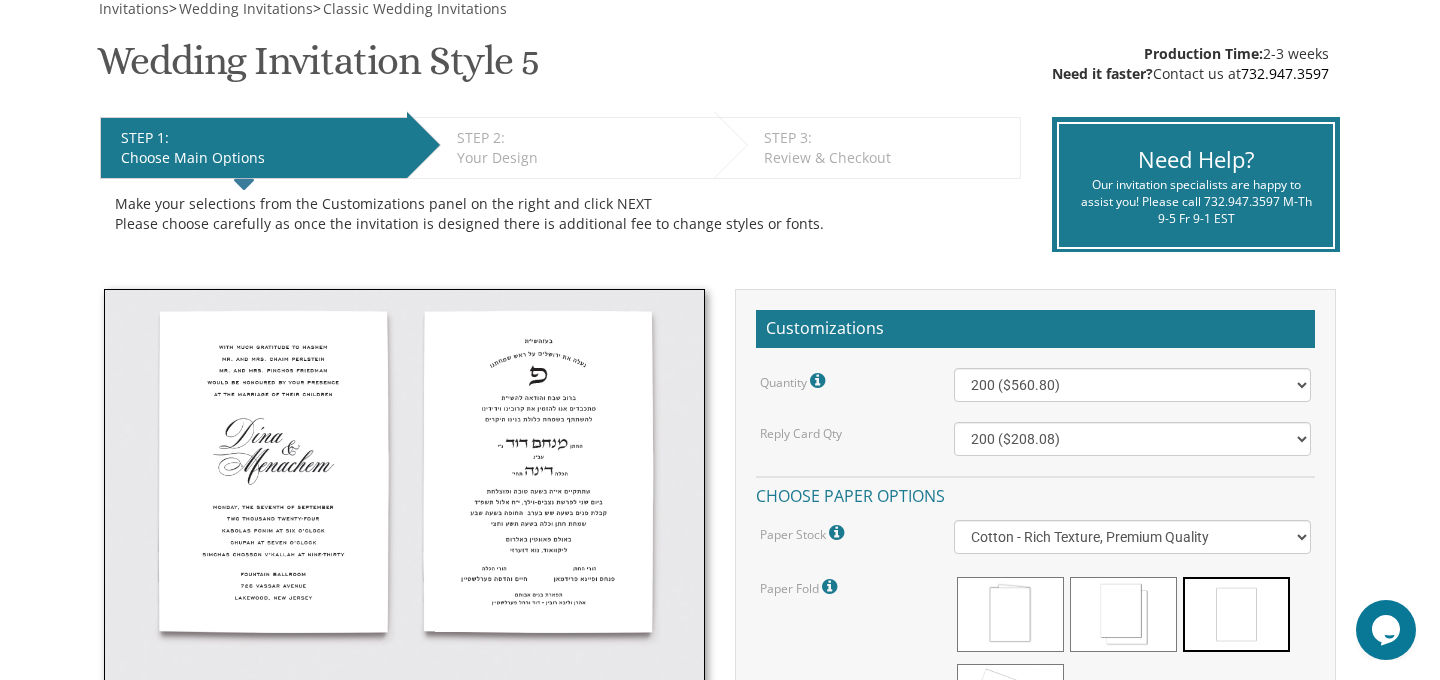 scroll, scrollTop: 0, scrollLeft: 0, axis: both 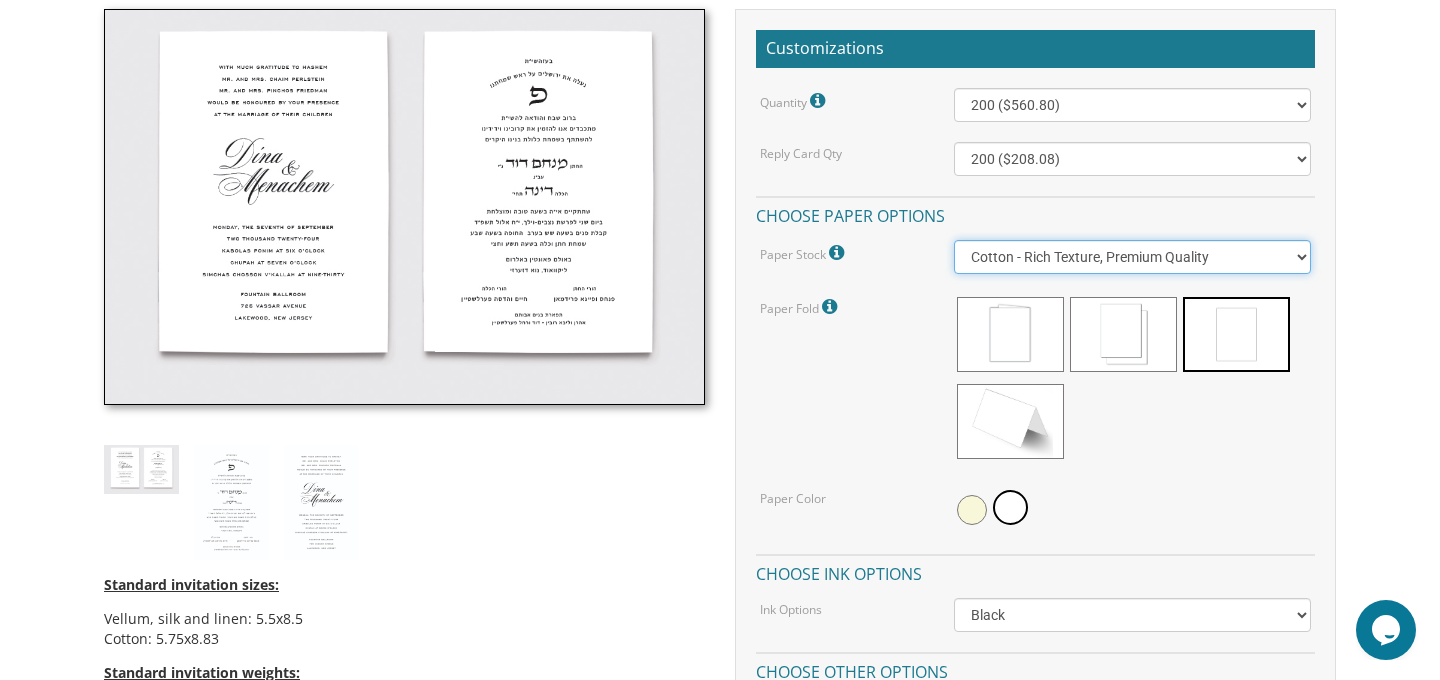 click on "Vellum - Smooth Finish Linen - Subtle Embossed Crosshatch Texture Silk - Soft, Fabric-like Finish Cotton  - Rich Texture, Premium Quality" at bounding box center (1133, 257) 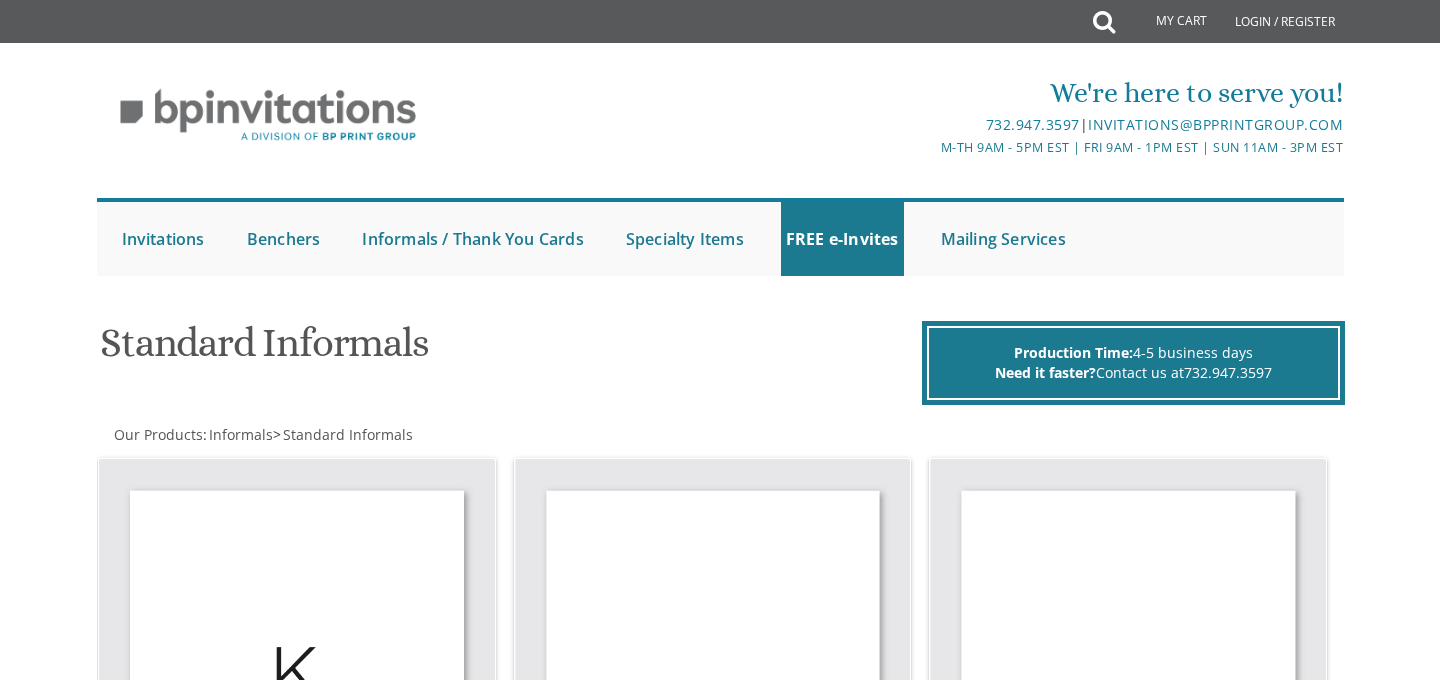 scroll, scrollTop: 1144, scrollLeft: 0, axis: vertical 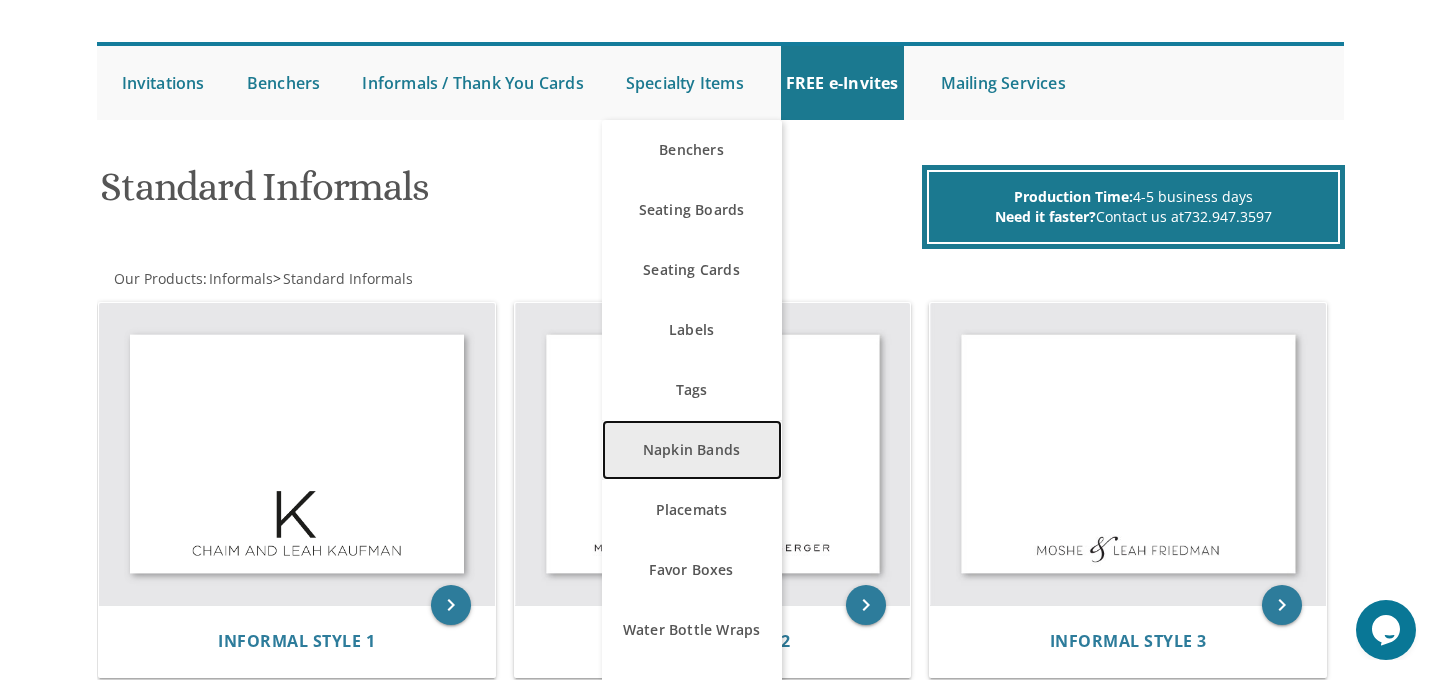 click on "Napkin Bands" at bounding box center (692, 450) 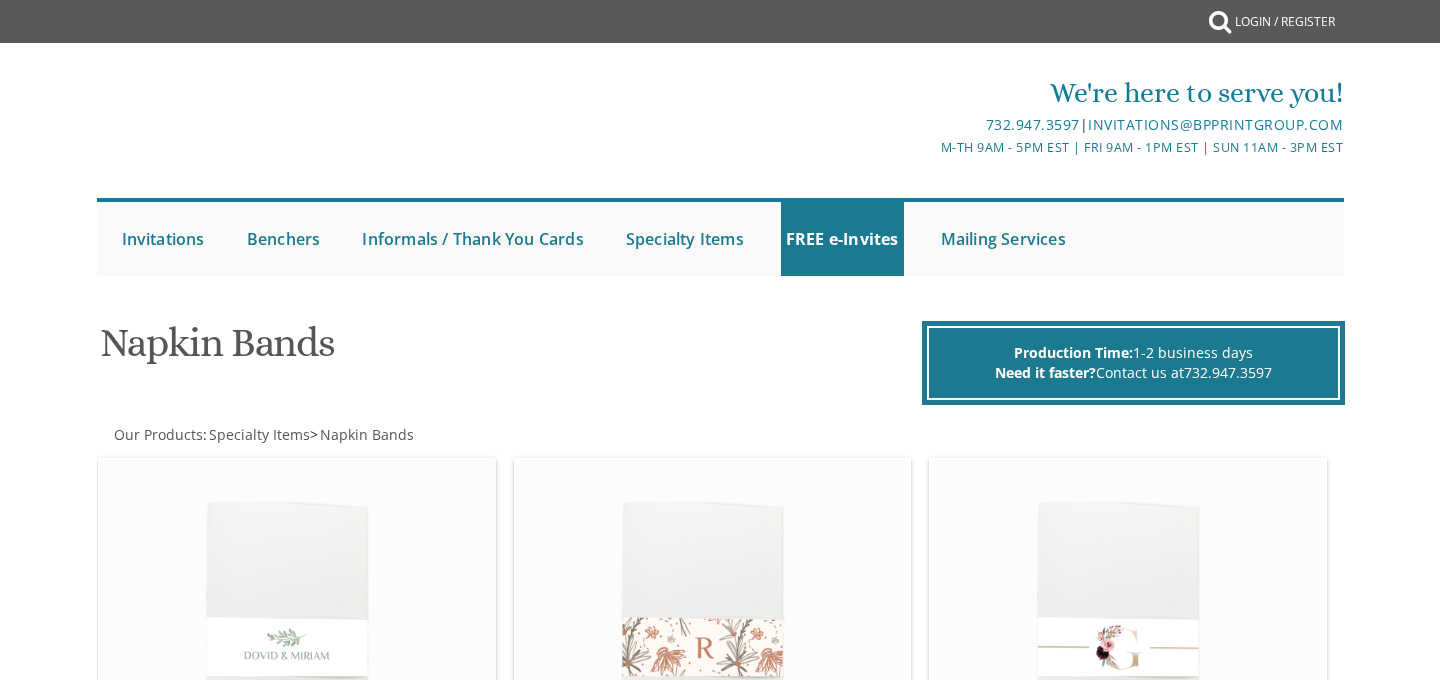 scroll, scrollTop: 0, scrollLeft: 0, axis: both 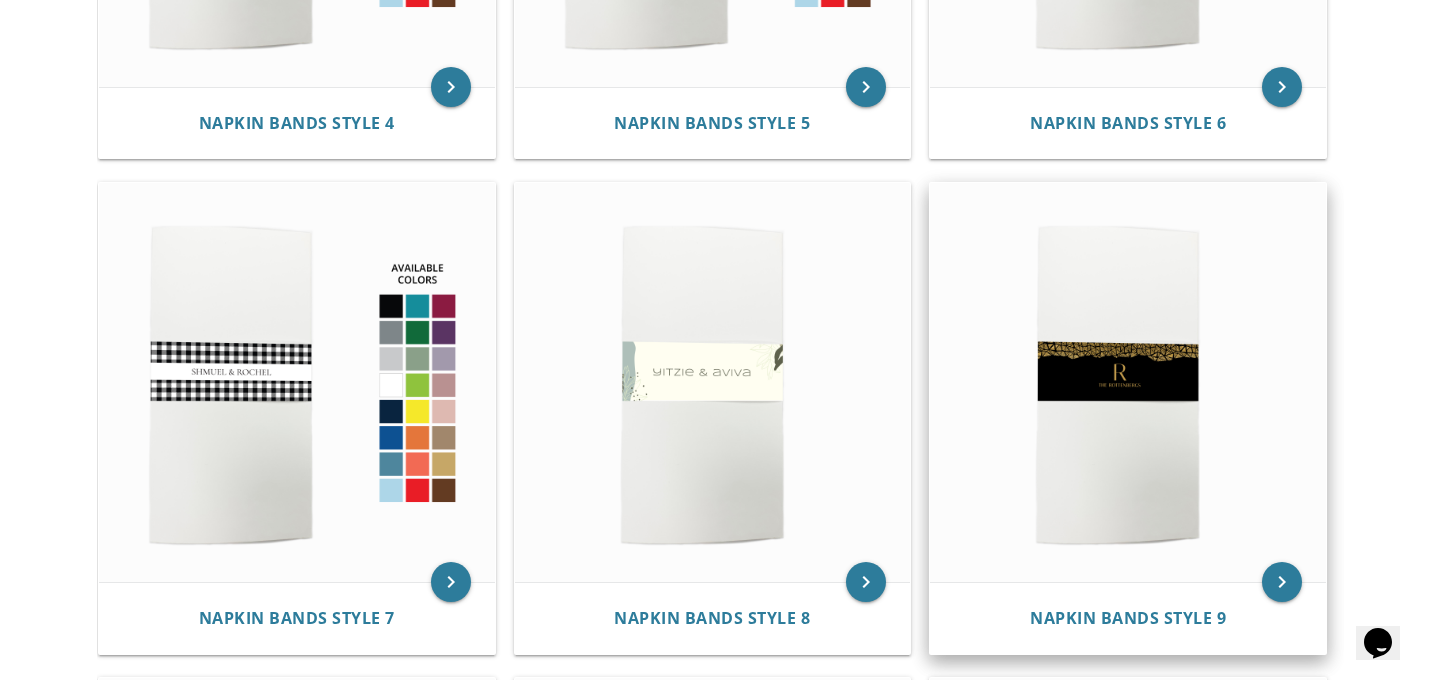 click at bounding box center (1128, 382) 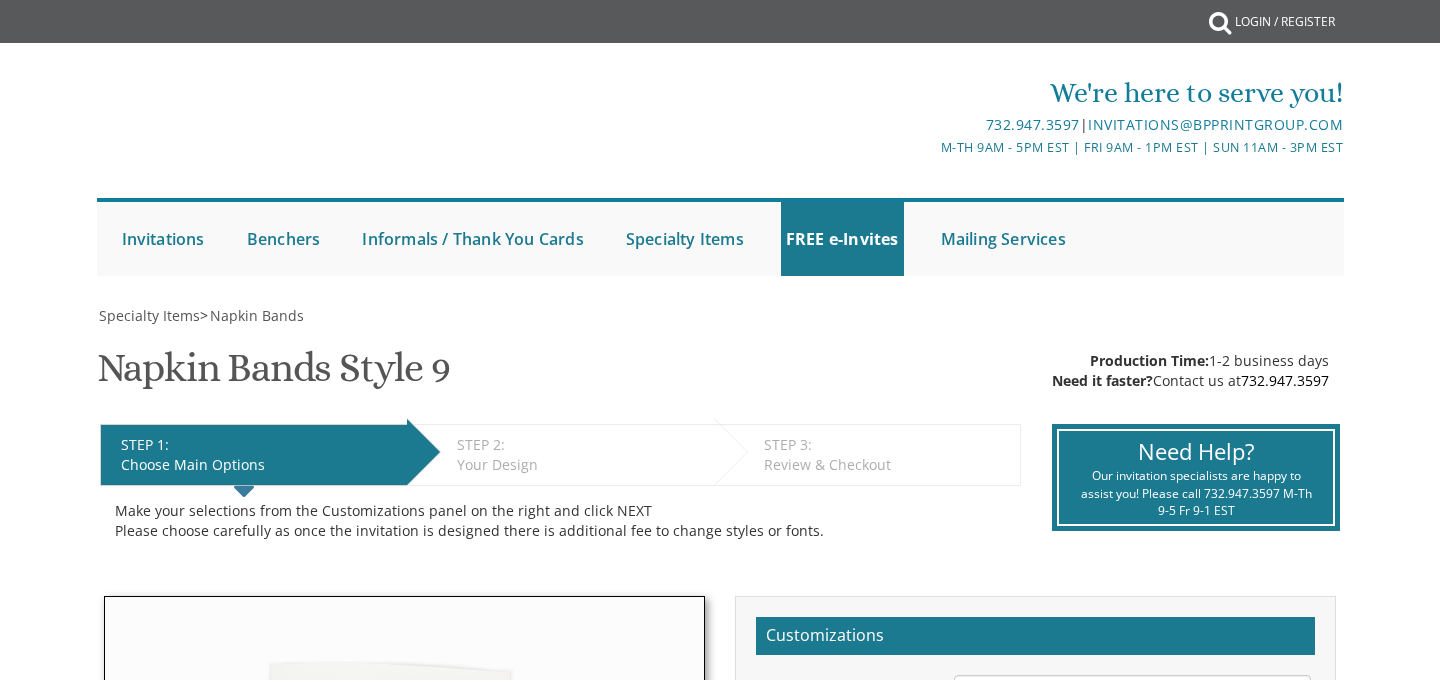 scroll, scrollTop: 0, scrollLeft: 0, axis: both 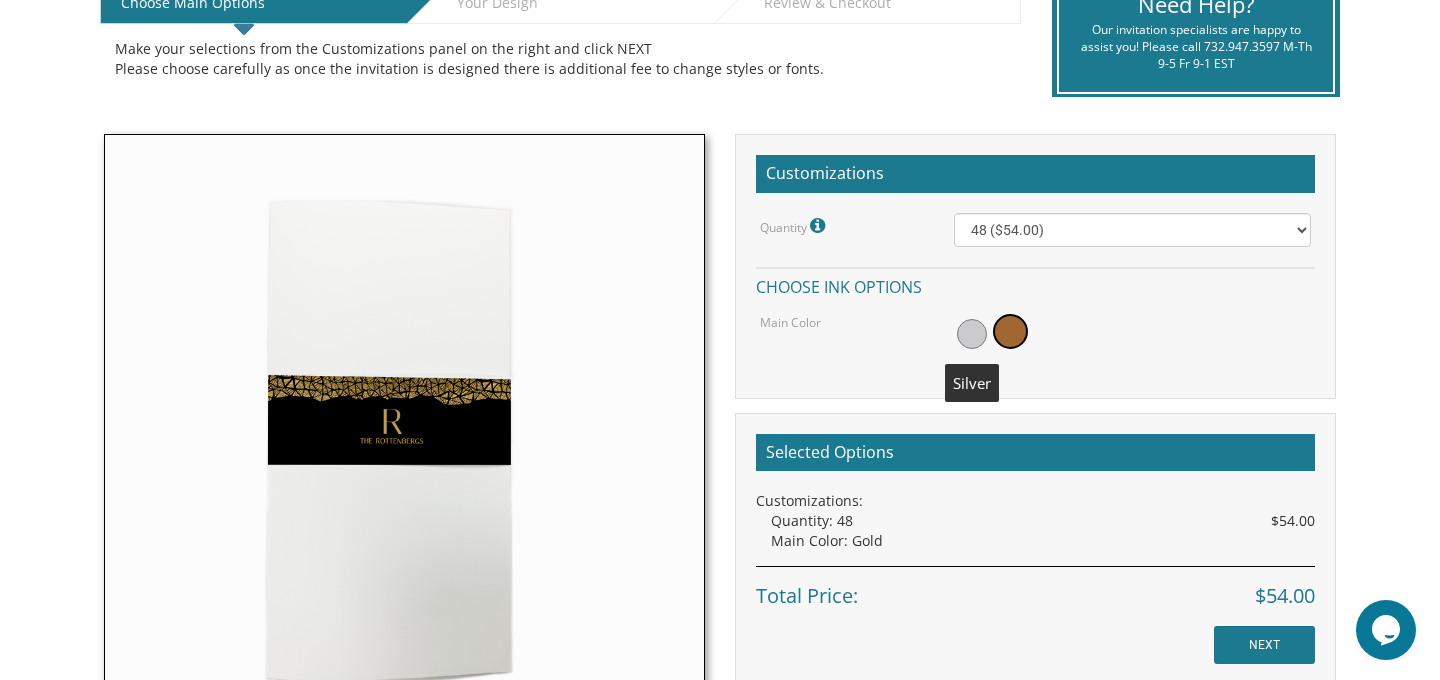click at bounding box center [972, 334] 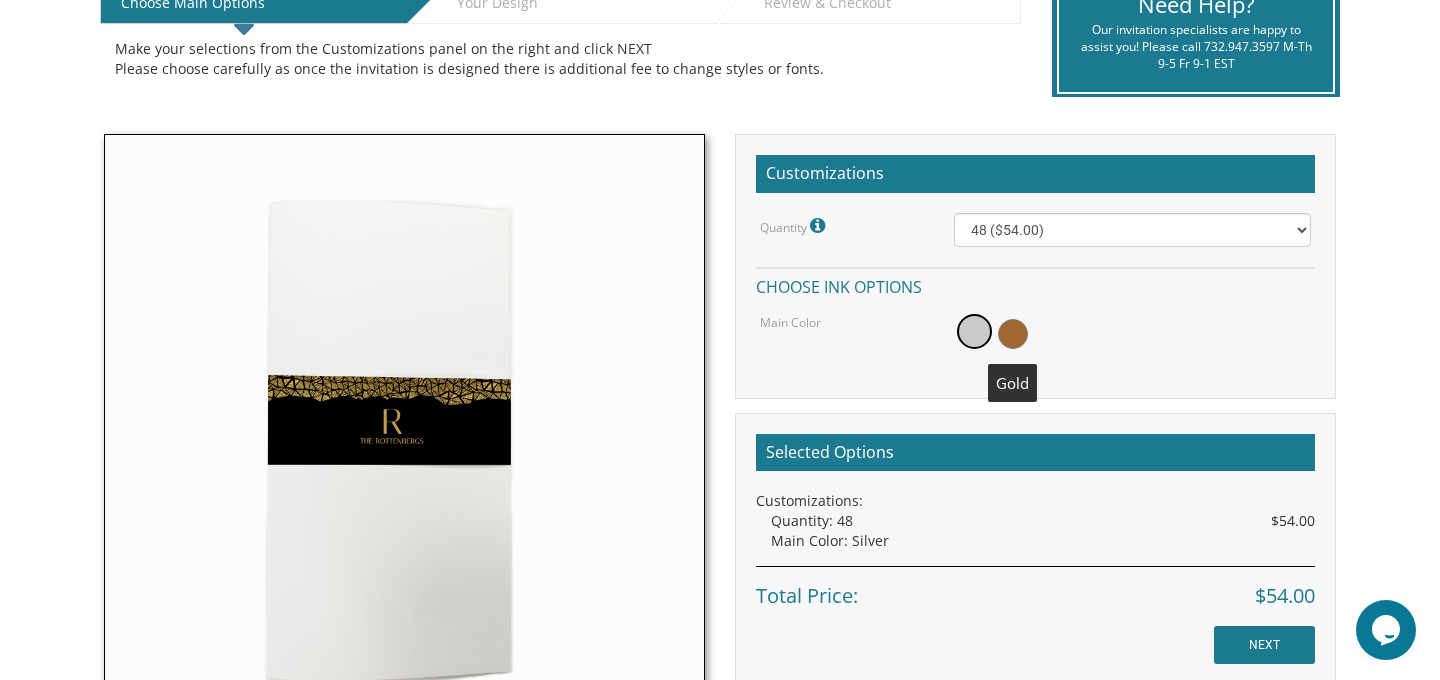 click at bounding box center [1013, 334] 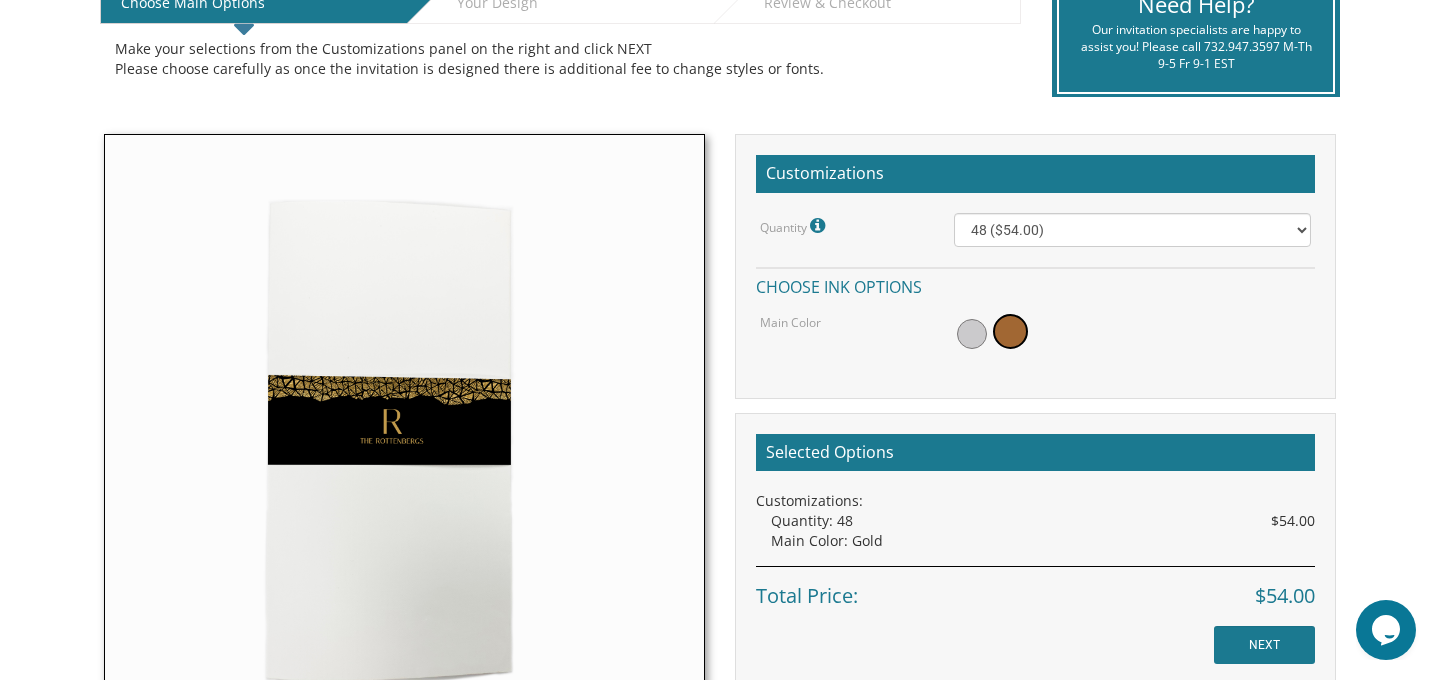 scroll, scrollTop: 468, scrollLeft: 0, axis: vertical 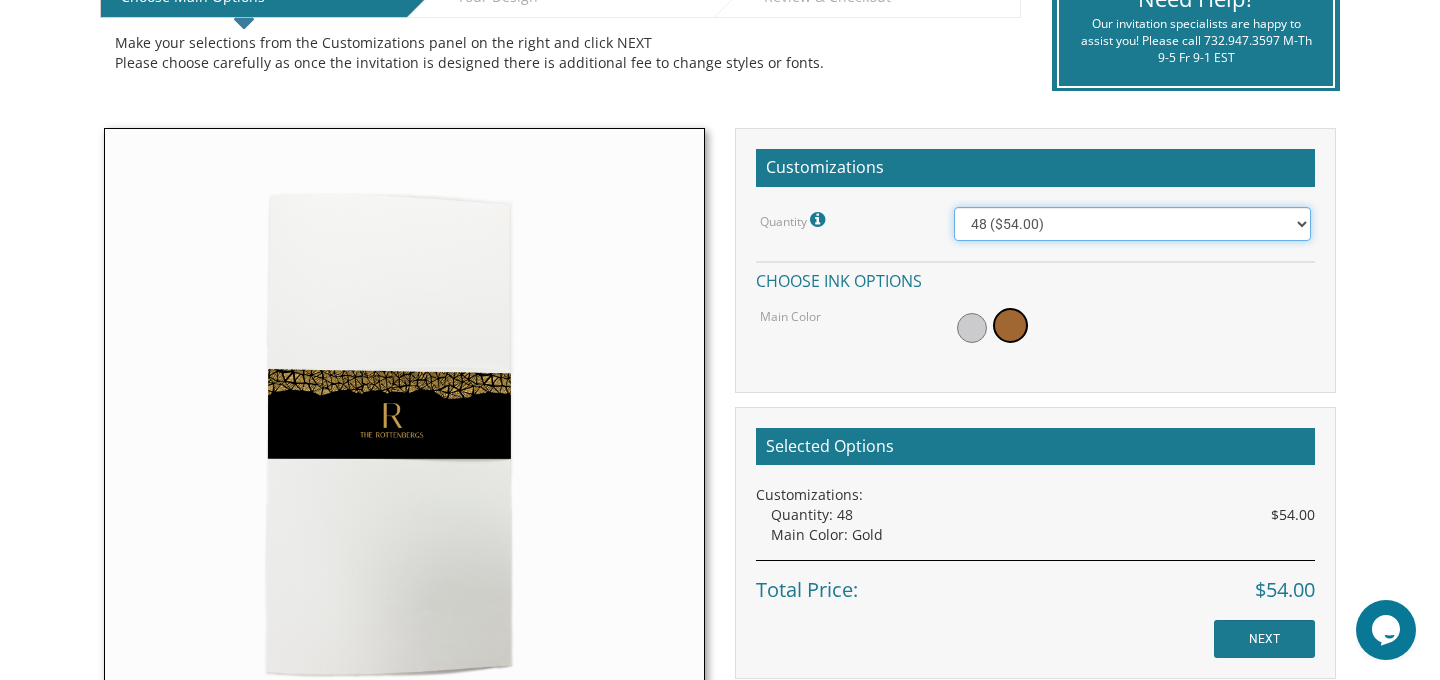 click on "48 ($54.00) 96 ($72.00) 144 ($99.00) 192 ($126.00)" at bounding box center [1133, 224] 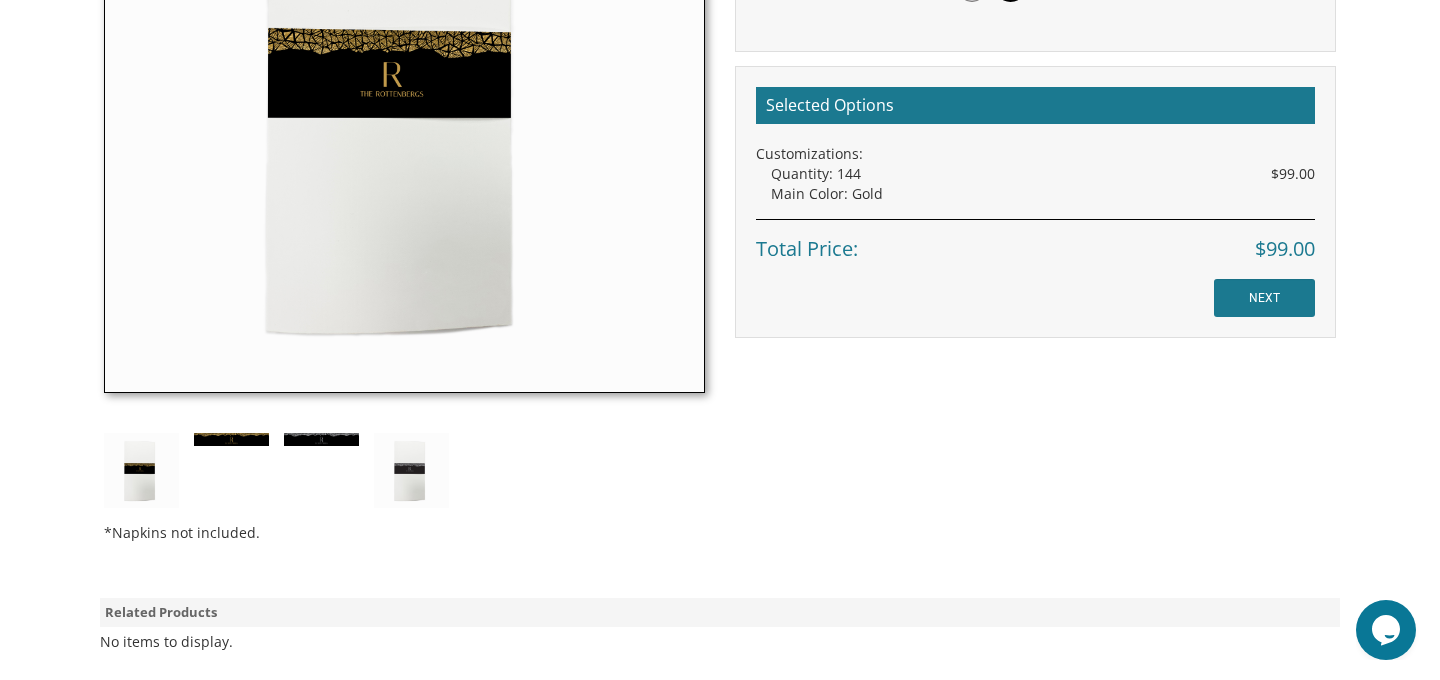 scroll, scrollTop: 844, scrollLeft: 0, axis: vertical 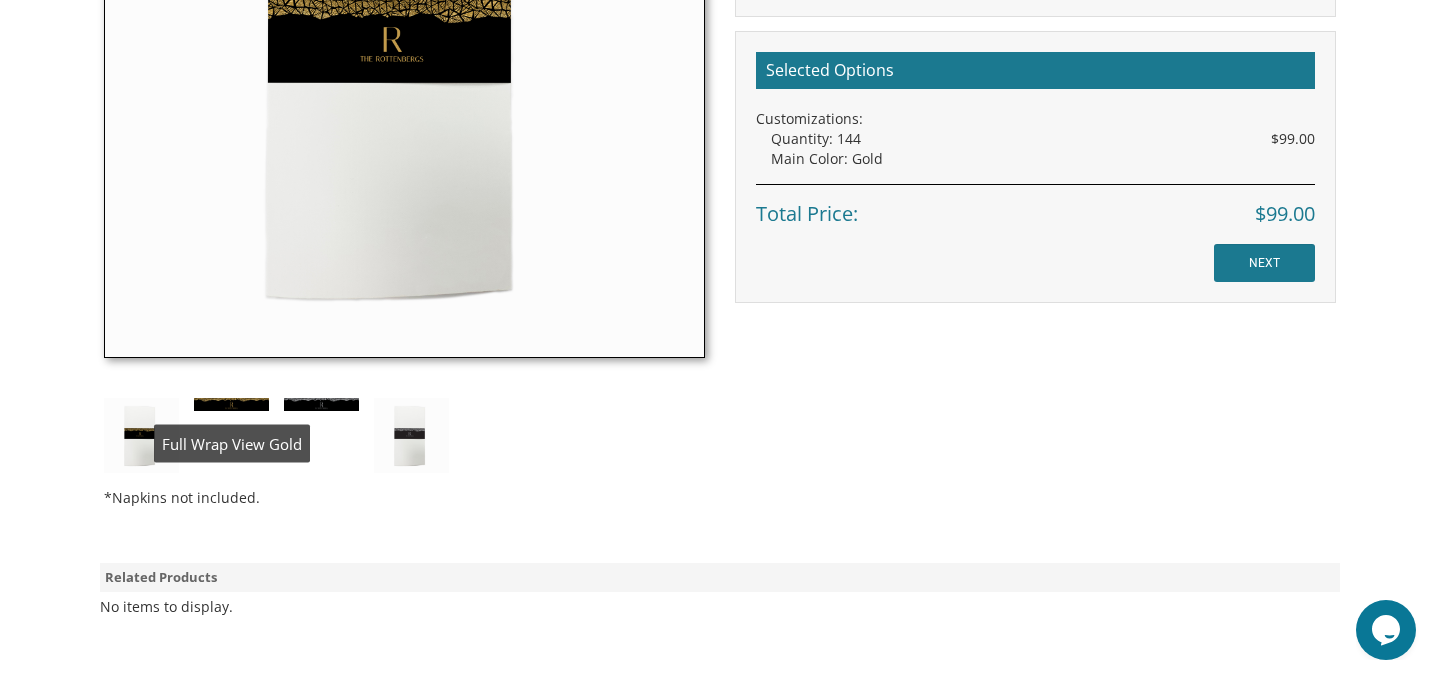 click on "*Napkins not included." at bounding box center (404, 137) 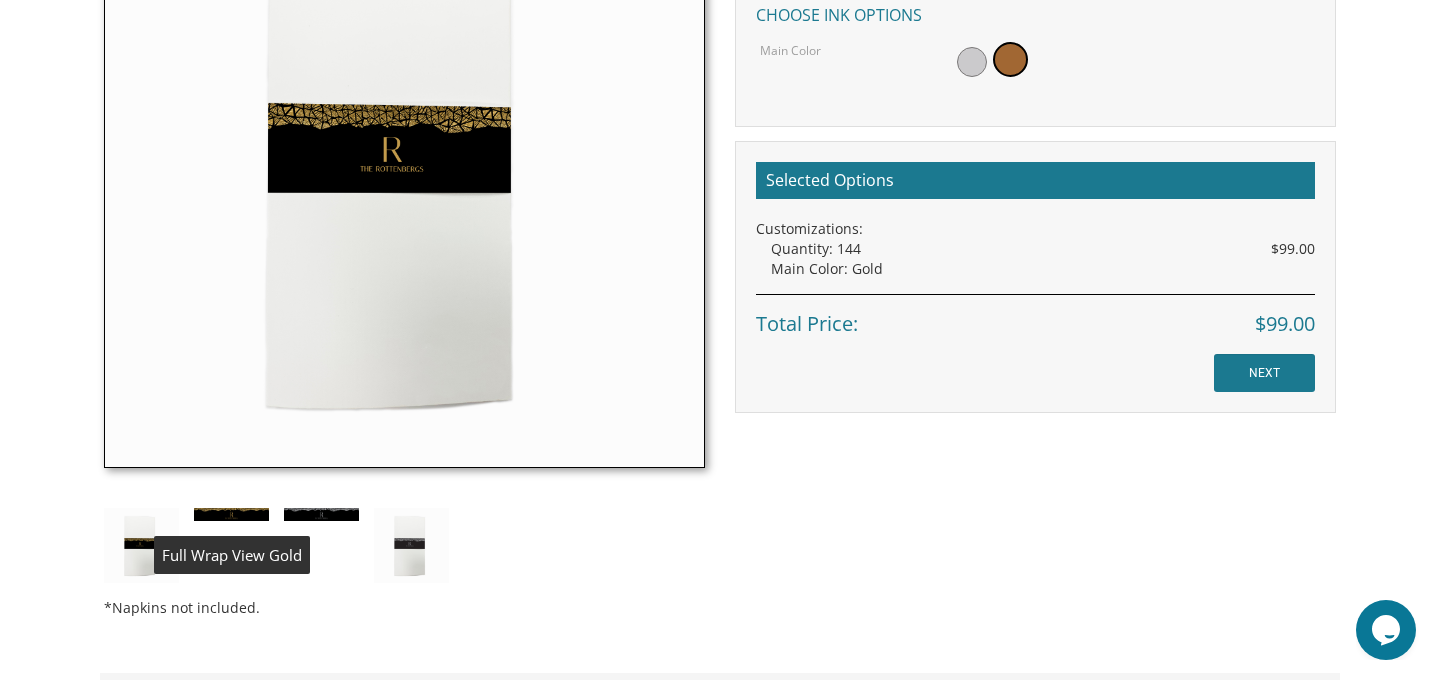 scroll, scrollTop: 683, scrollLeft: 0, axis: vertical 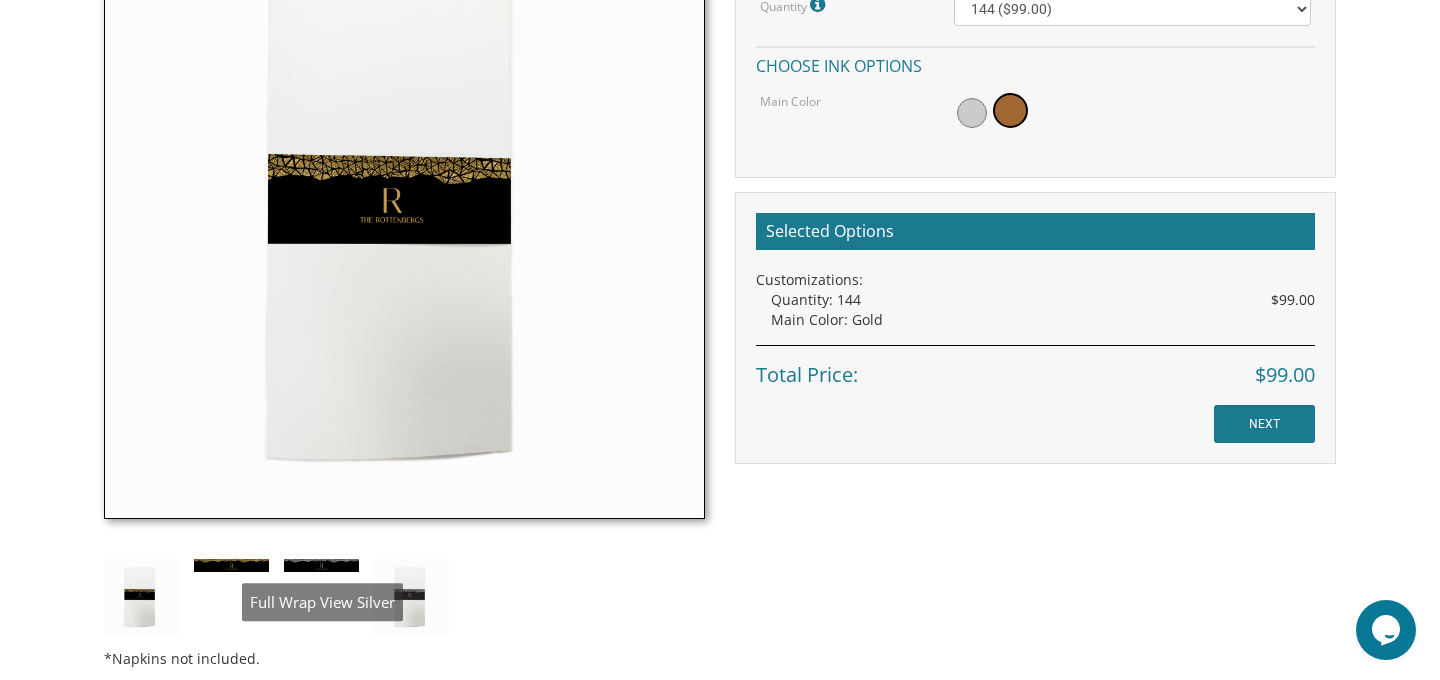 click at bounding box center (321, 565) 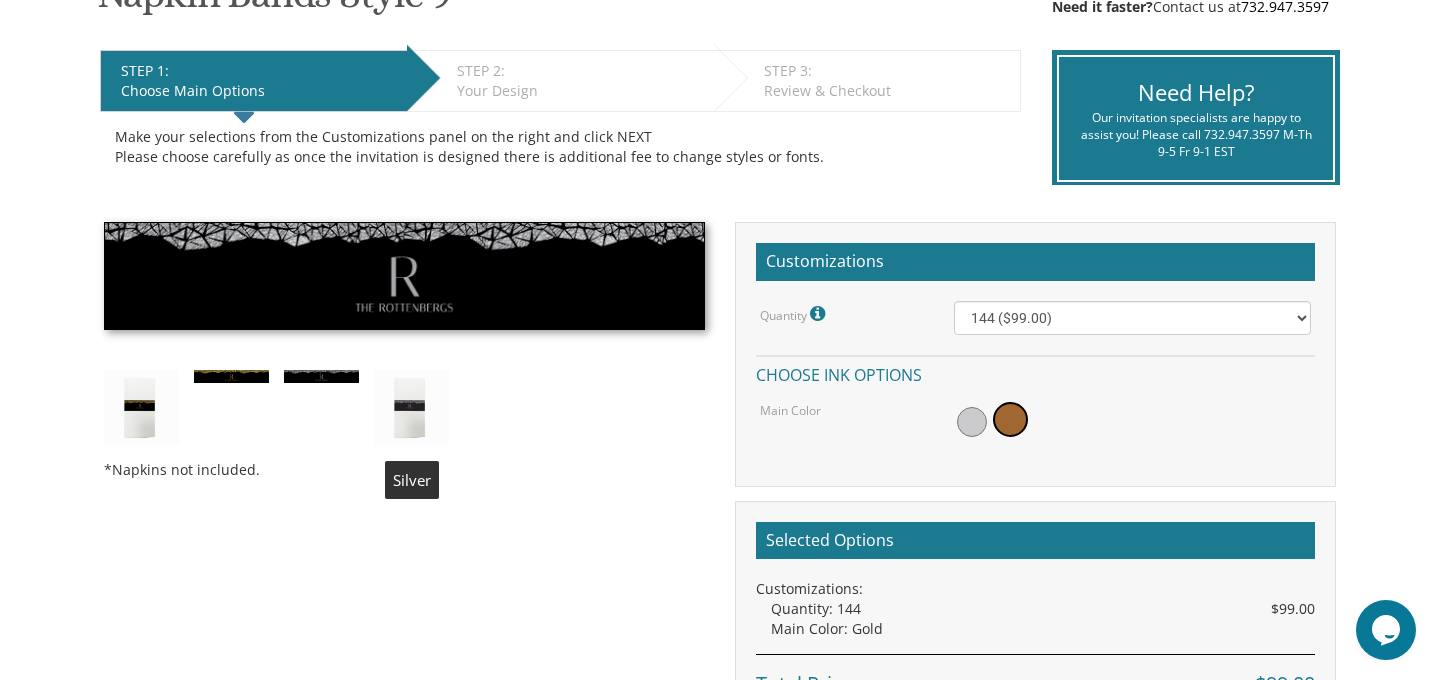 scroll, scrollTop: 375, scrollLeft: 0, axis: vertical 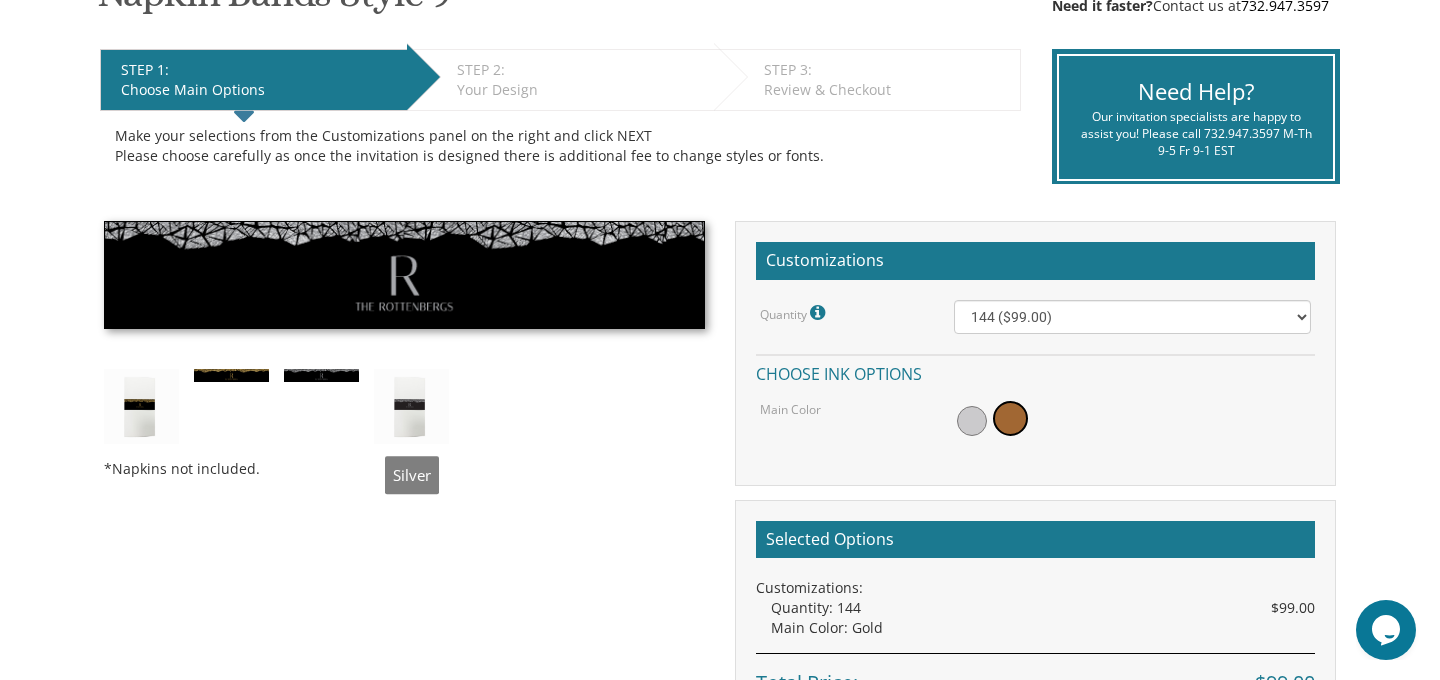 click at bounding box center (411, 407) 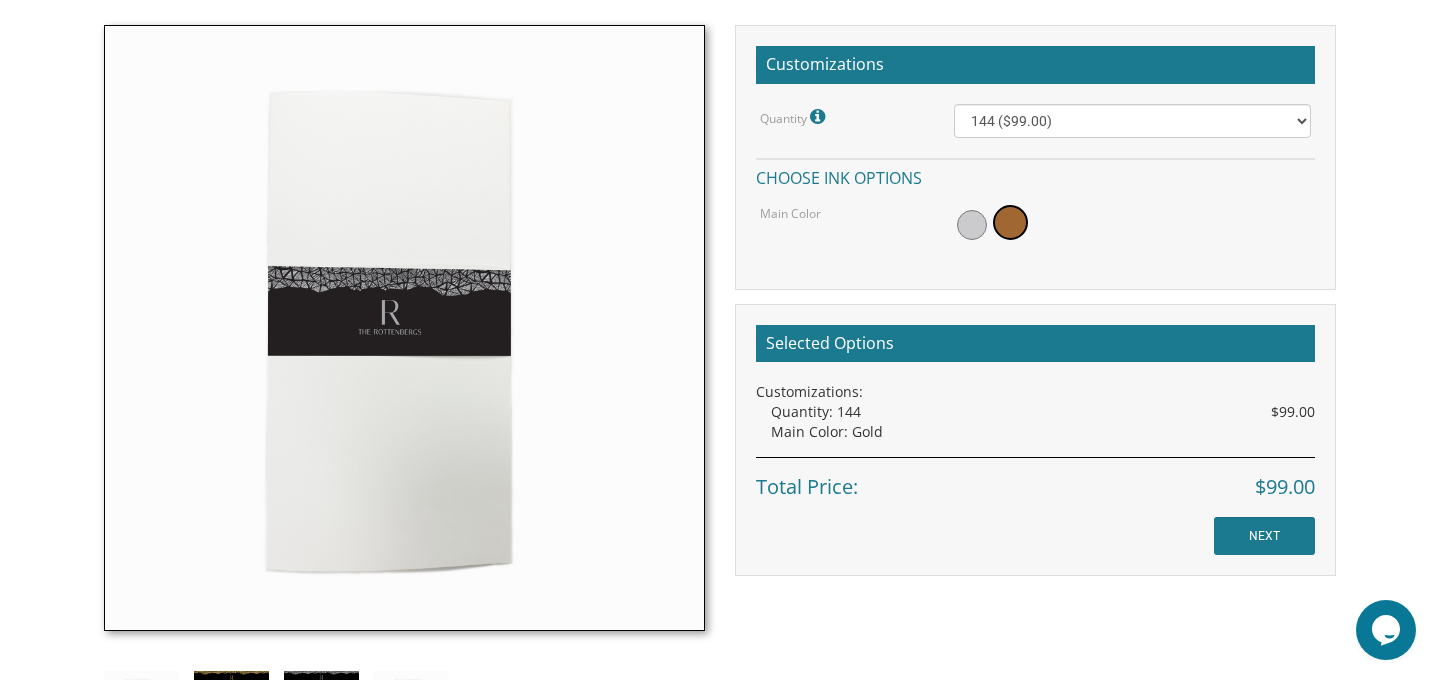 scroll, scrollTop: 745, scrollLeft: 0, axis: vertical 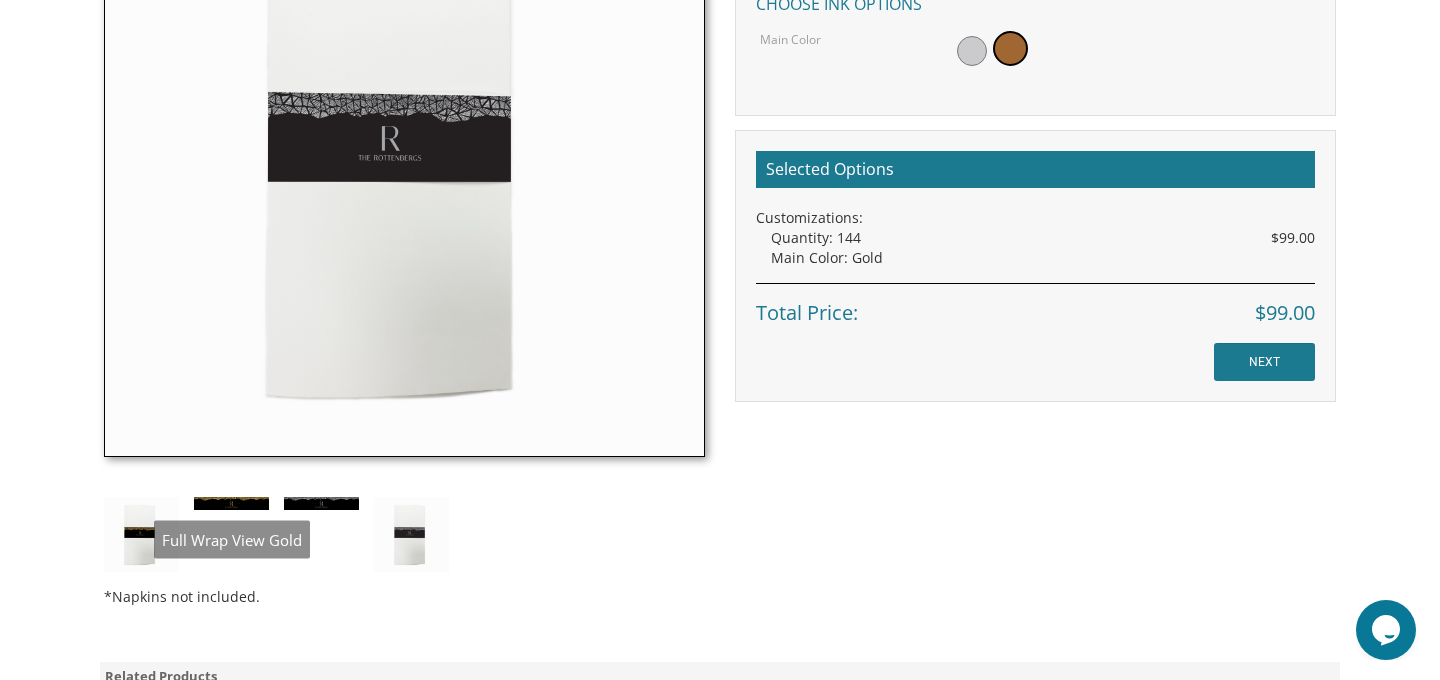 click on "*Napkins not included." at bounding box center (404, 236) 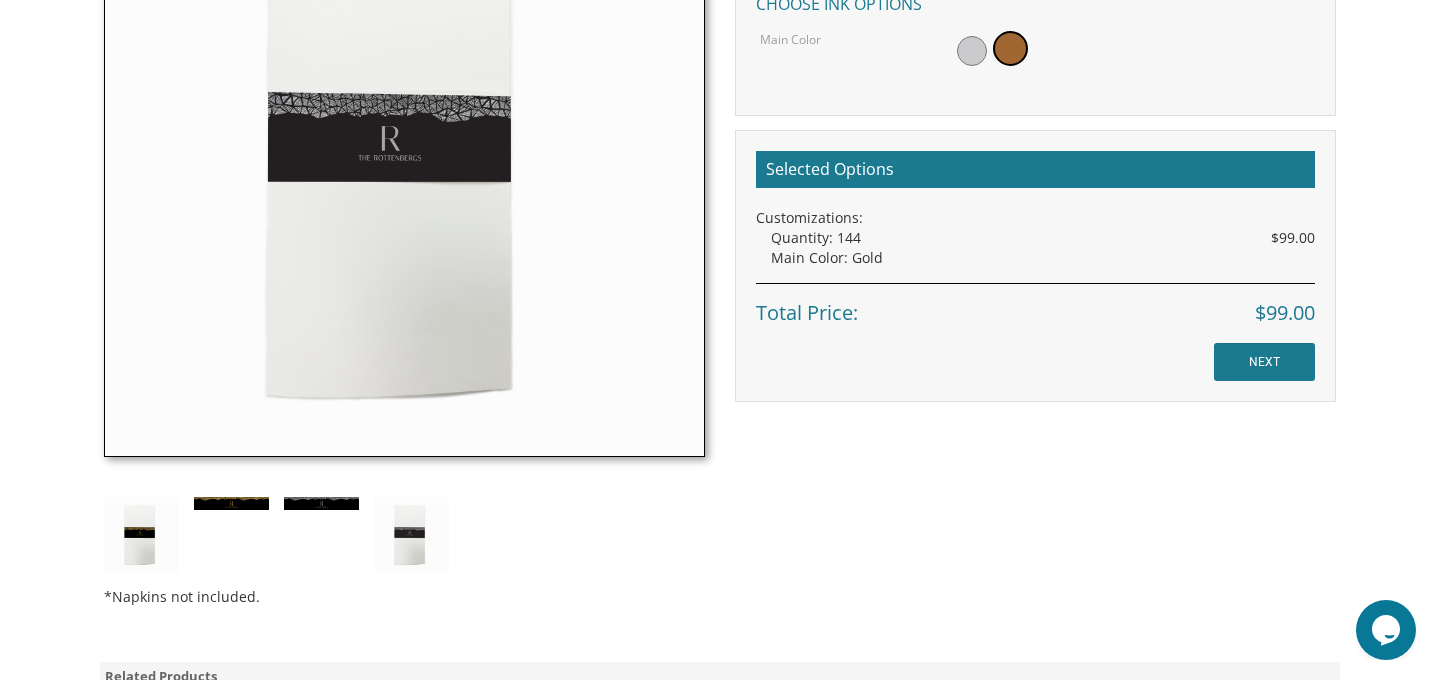 click at bounding box center (141, 535) 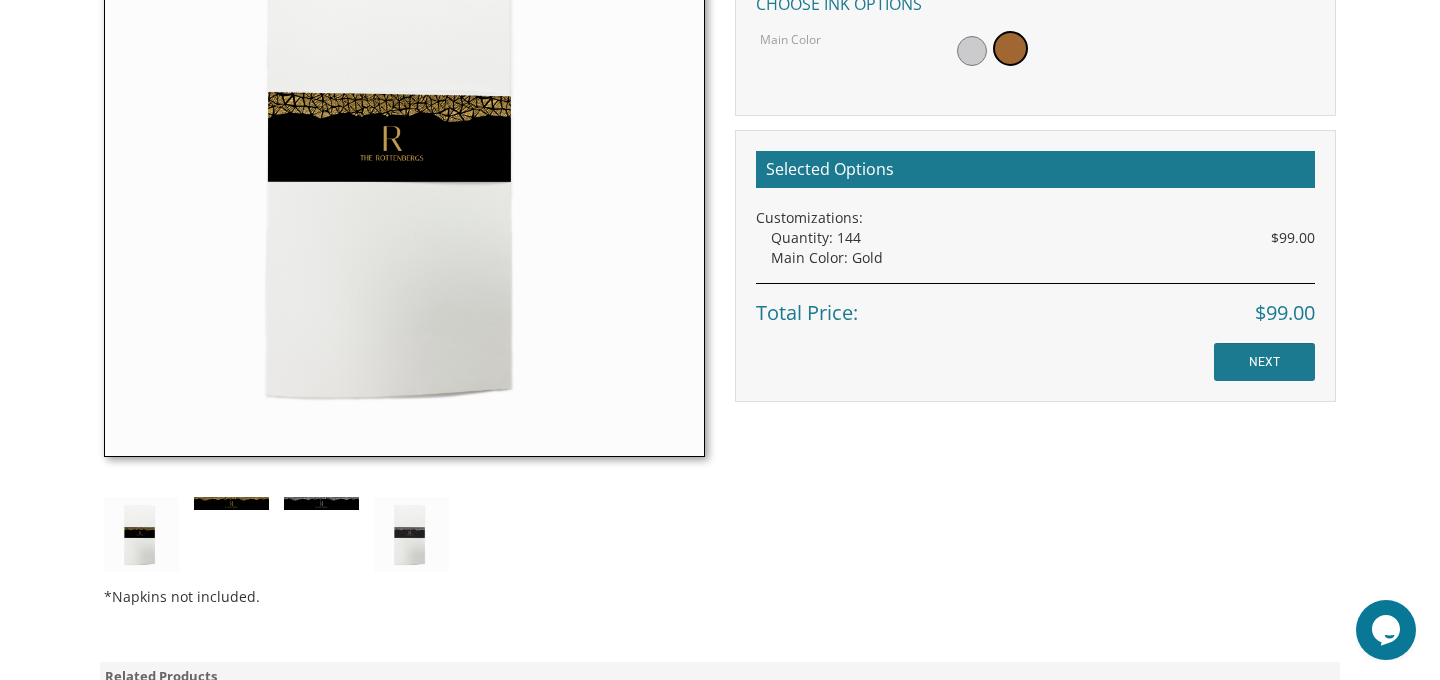 click on "*Napkins not included." at bounding box center (404, 236) 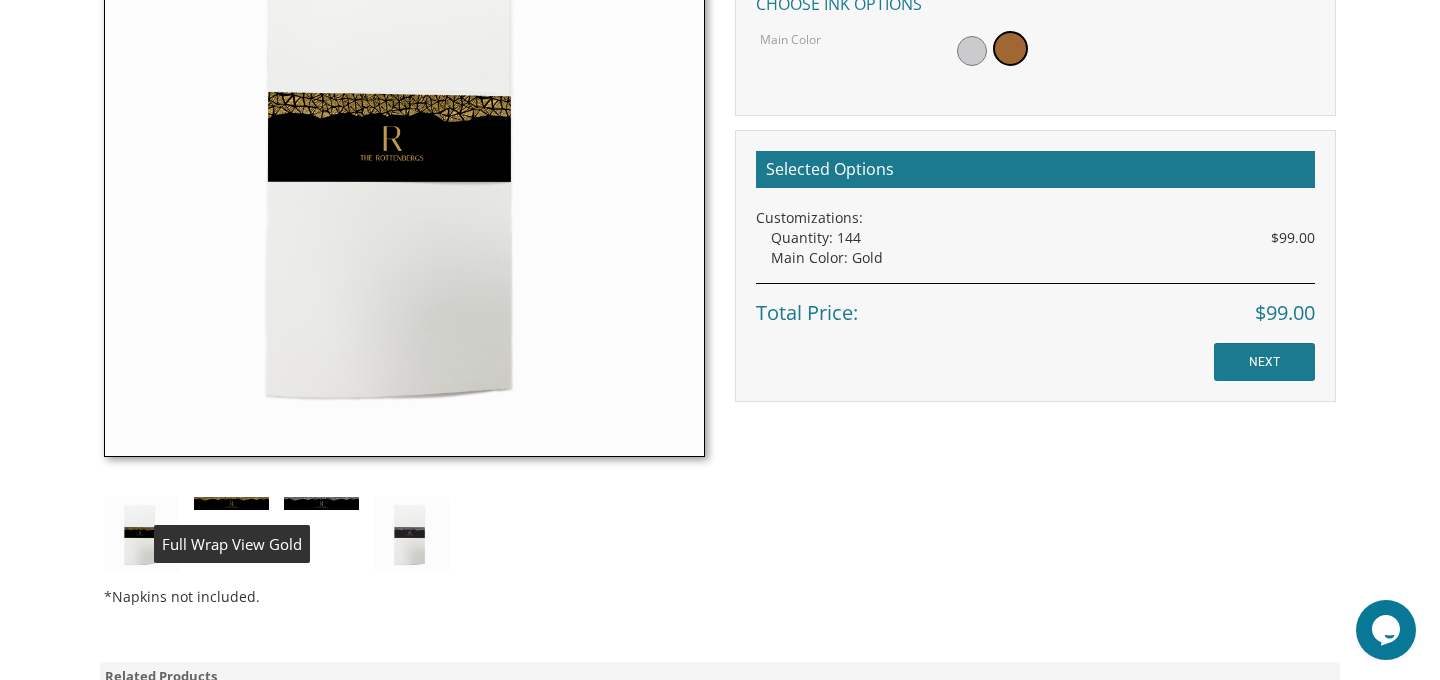 click at bounding box center [231, 503] 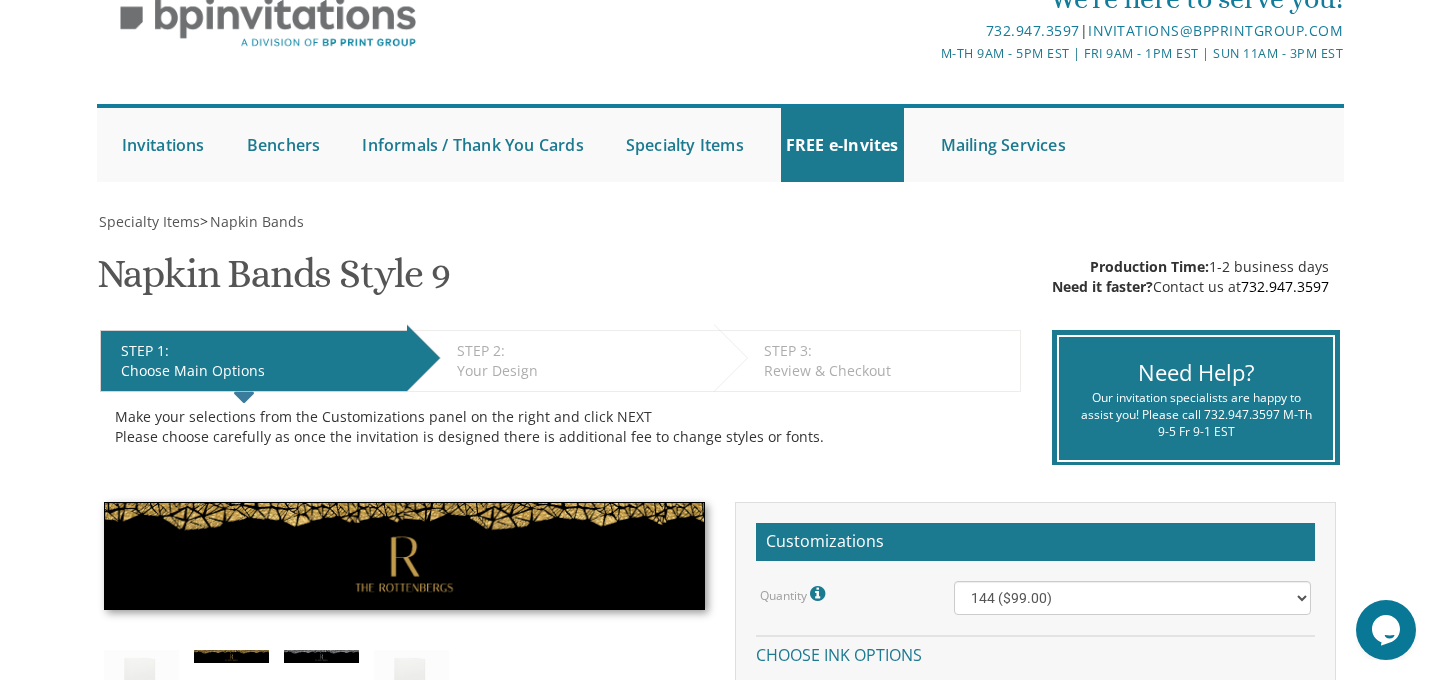 scroll, scrollTop: 90, scrollLeft: 0, axis: vertical 